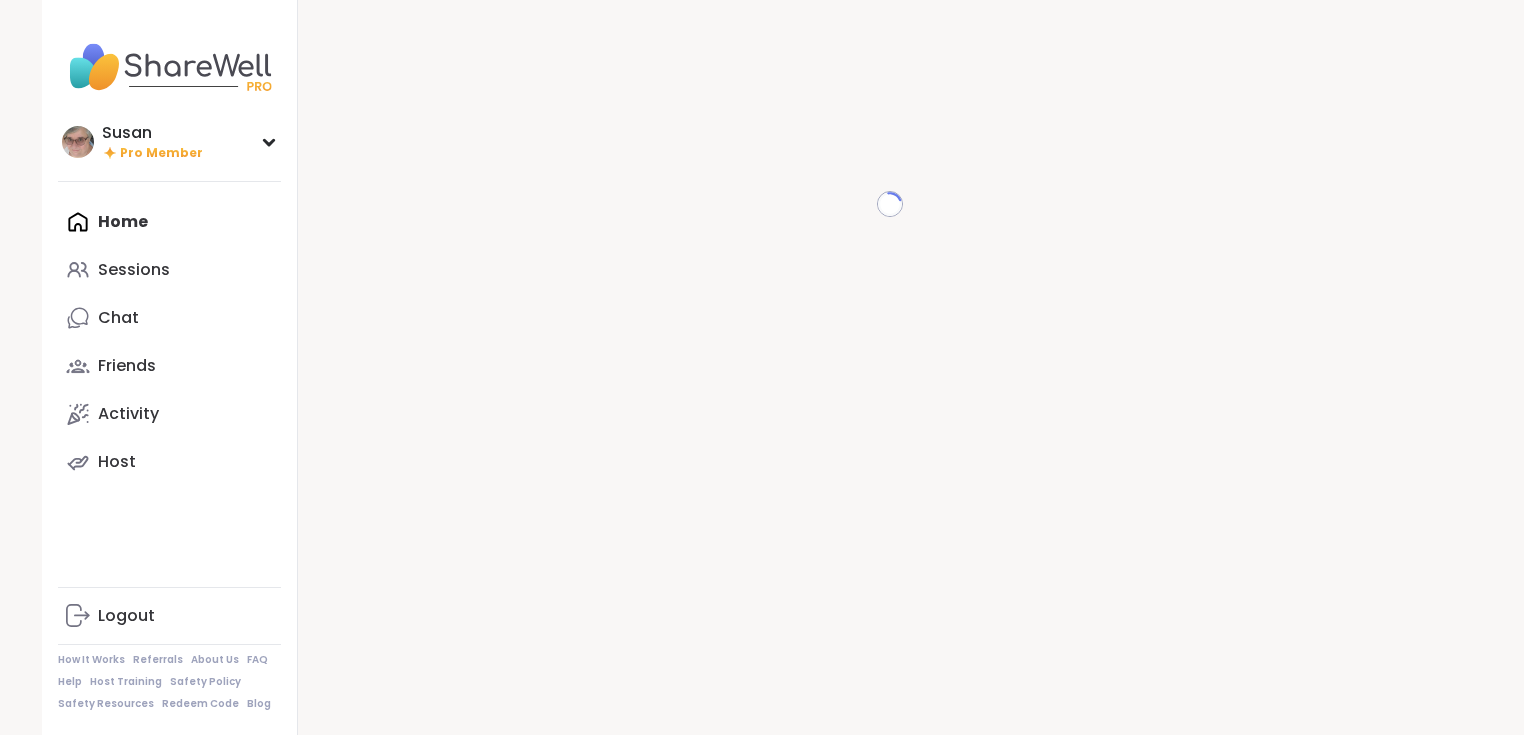 scroll, scrollTop: 0, scrollLeft: 0, axis: both 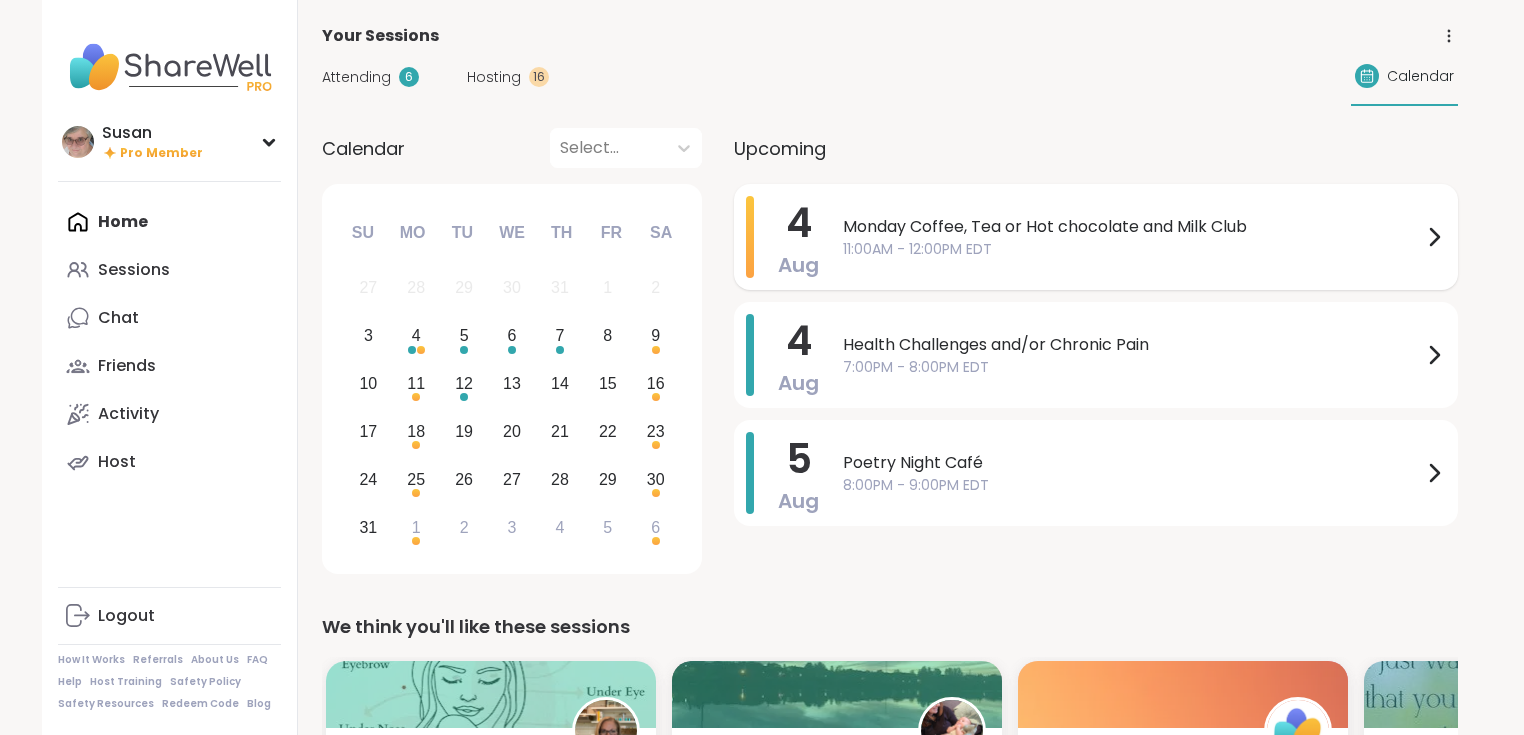 click on "11:00AM - 12:00PM EDT" at bounding box center [1132, 249] 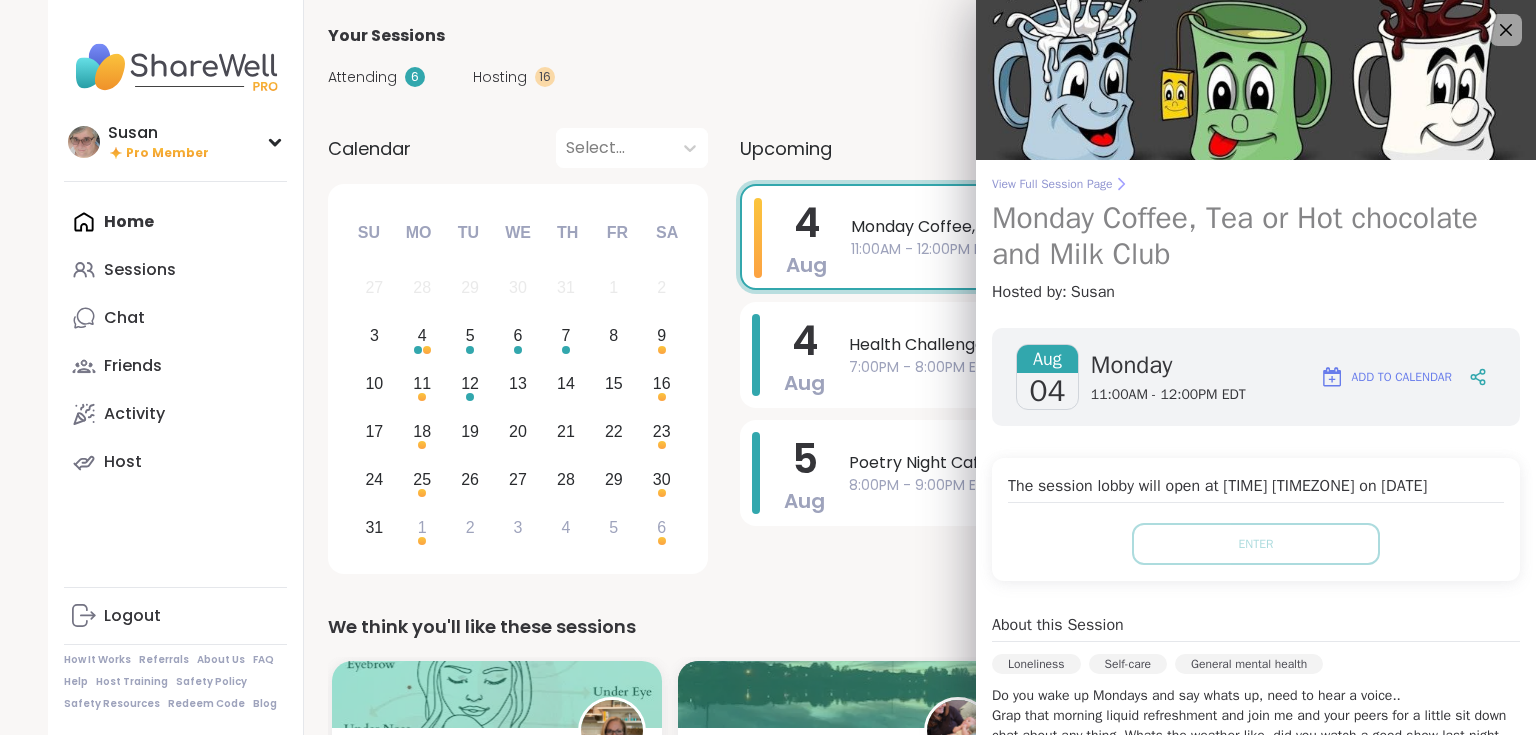 click on "View Full Session Page" at bounding box center [1256, 184] 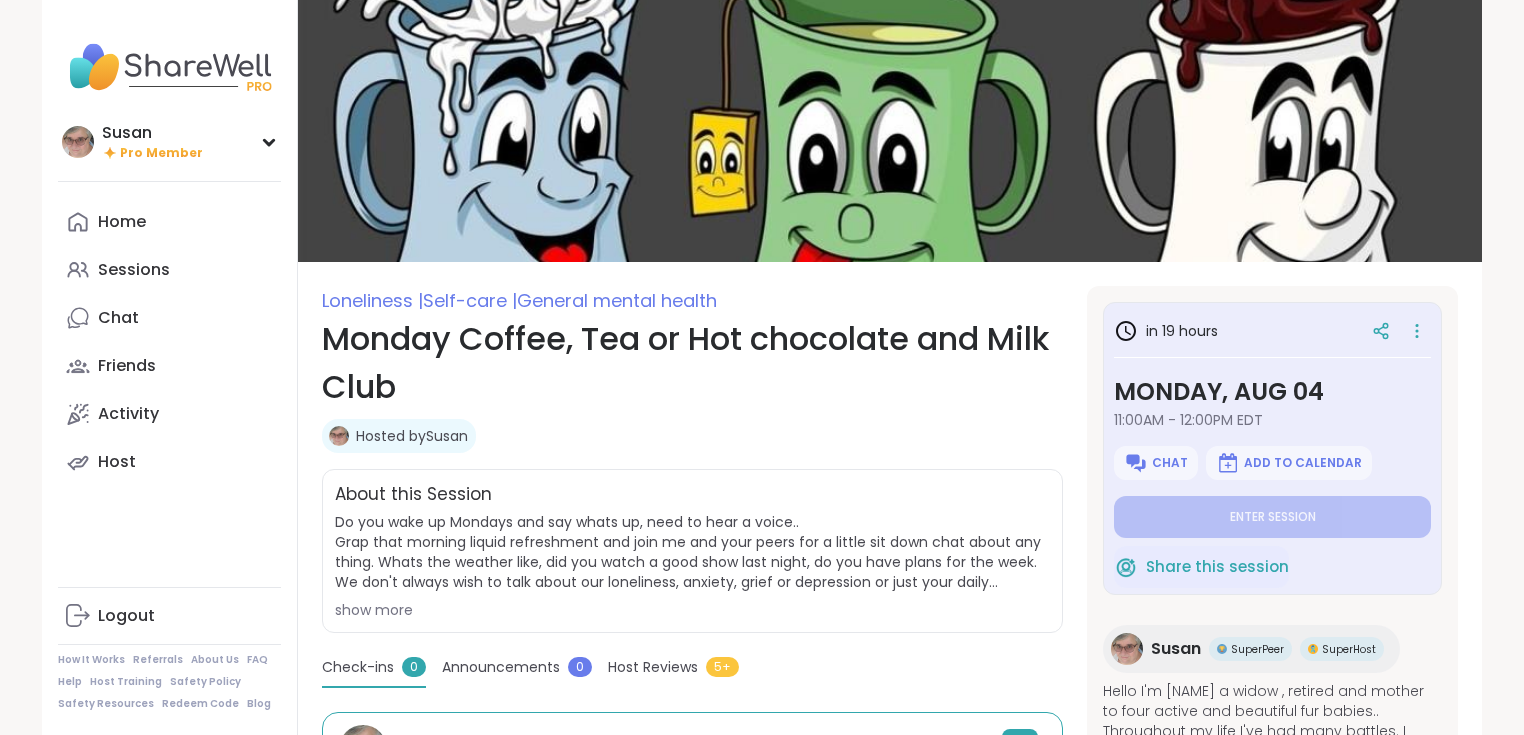 scroll, scrollTop: 80, scrollLeft: 0, axis: vertical 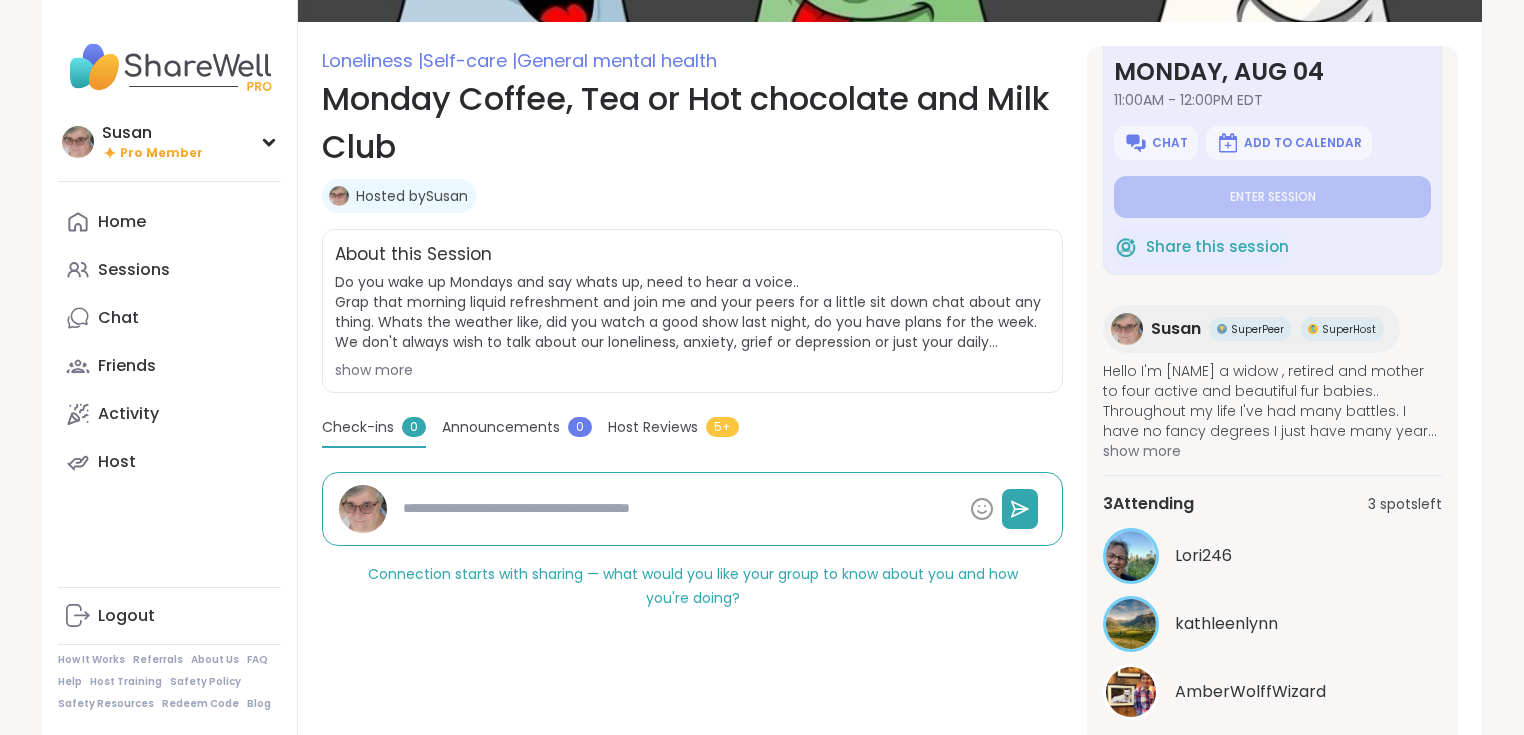 click on "show more" at bounding box center (692, 370) 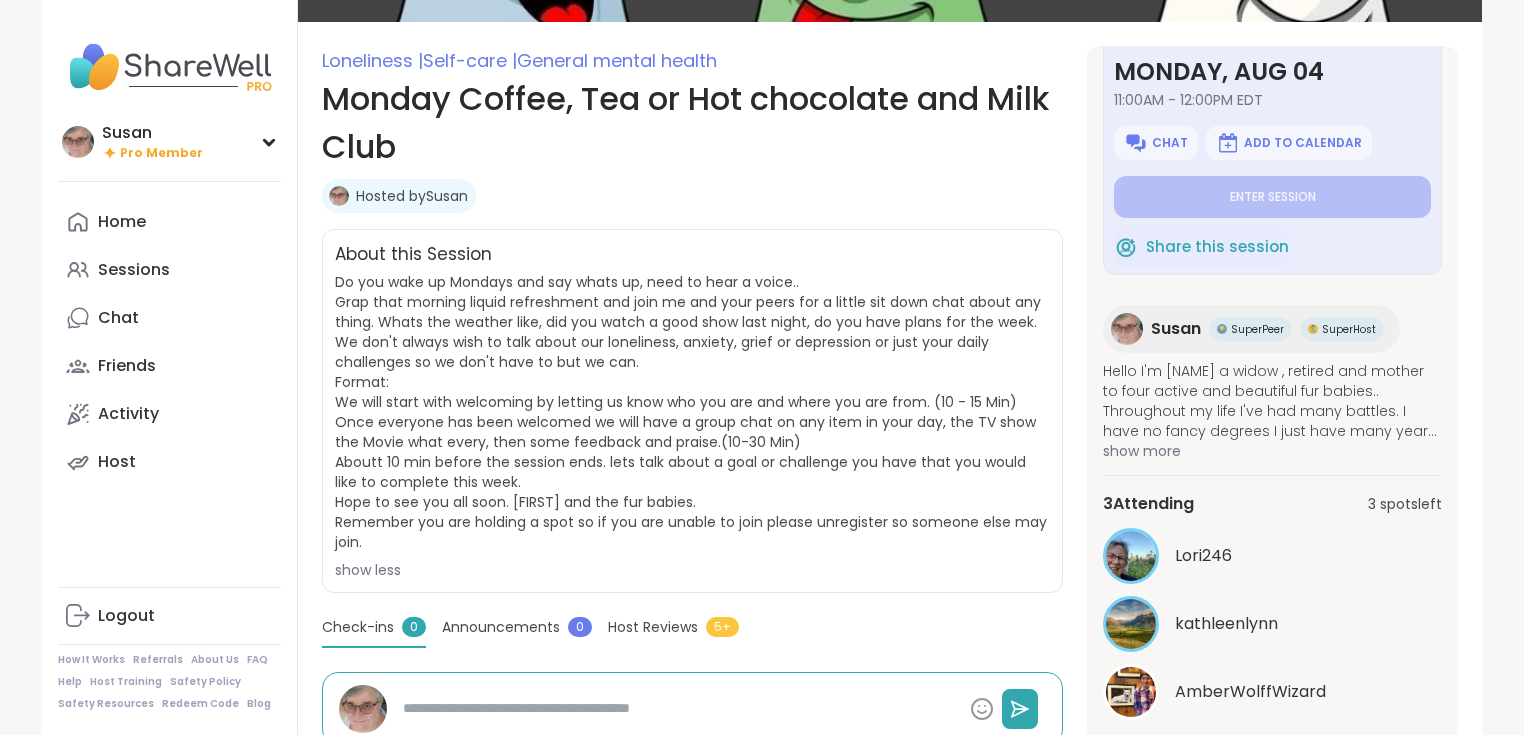 scroll, scrollTop: 0, scrollLeft: 0, axis: both 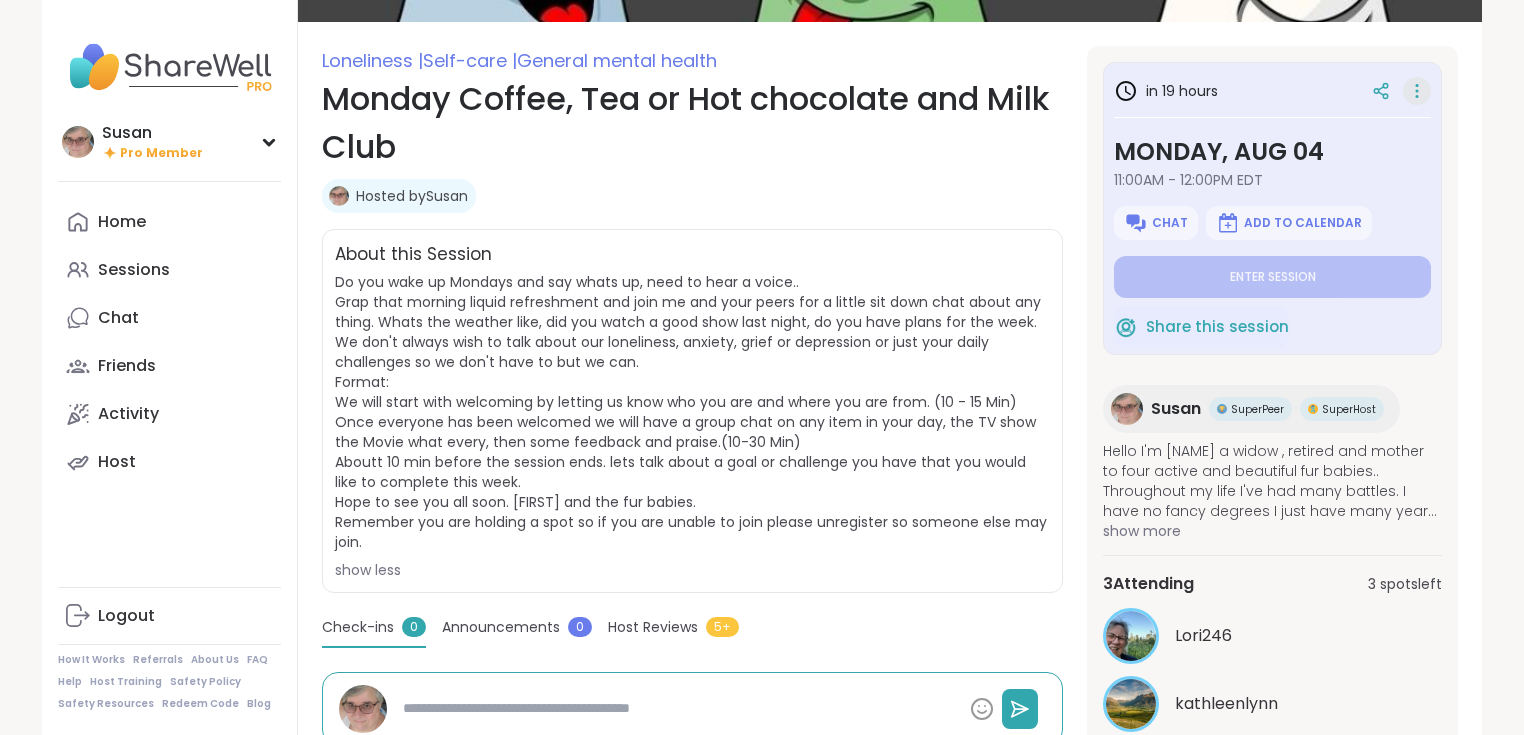 click 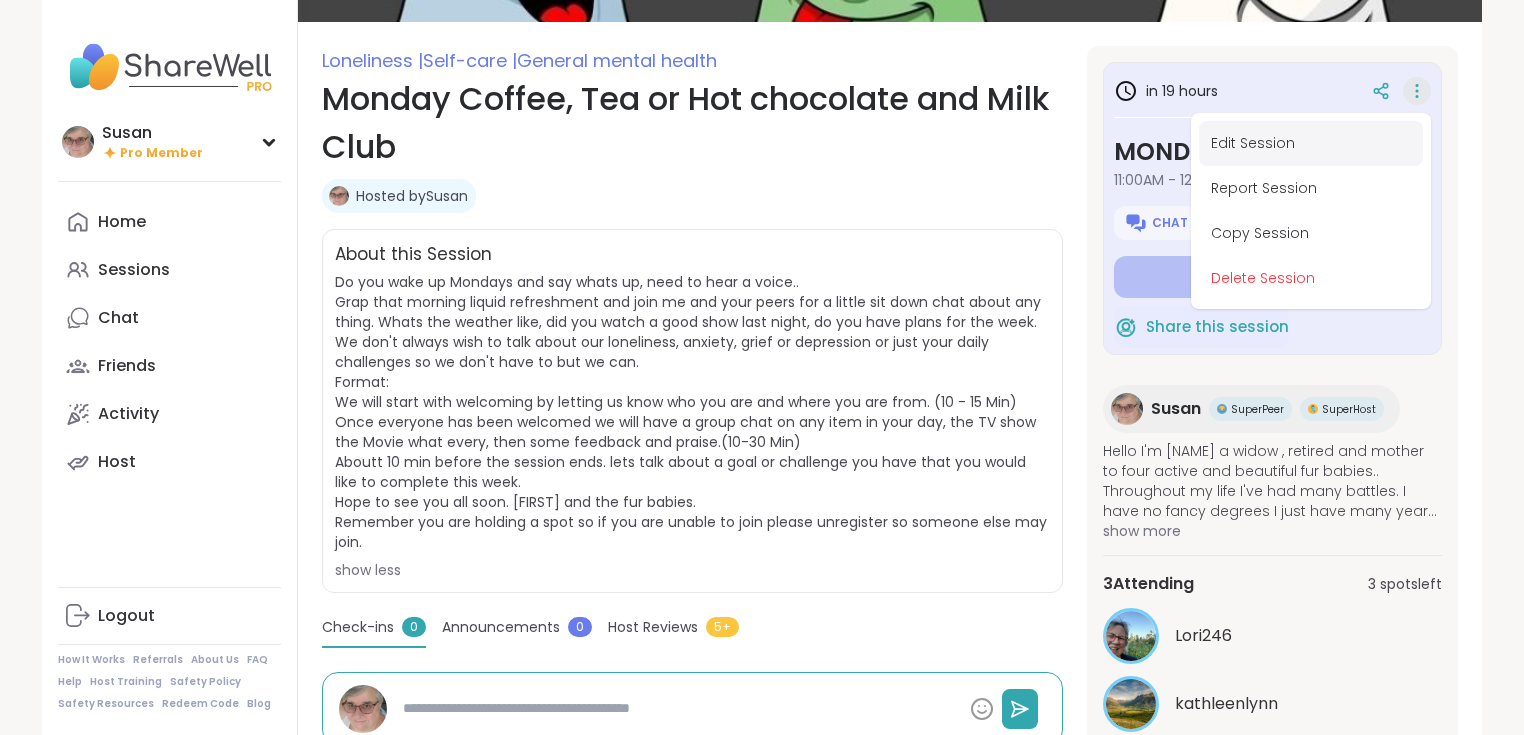 click on "Edit Session" at bounding box center (1311, 143) 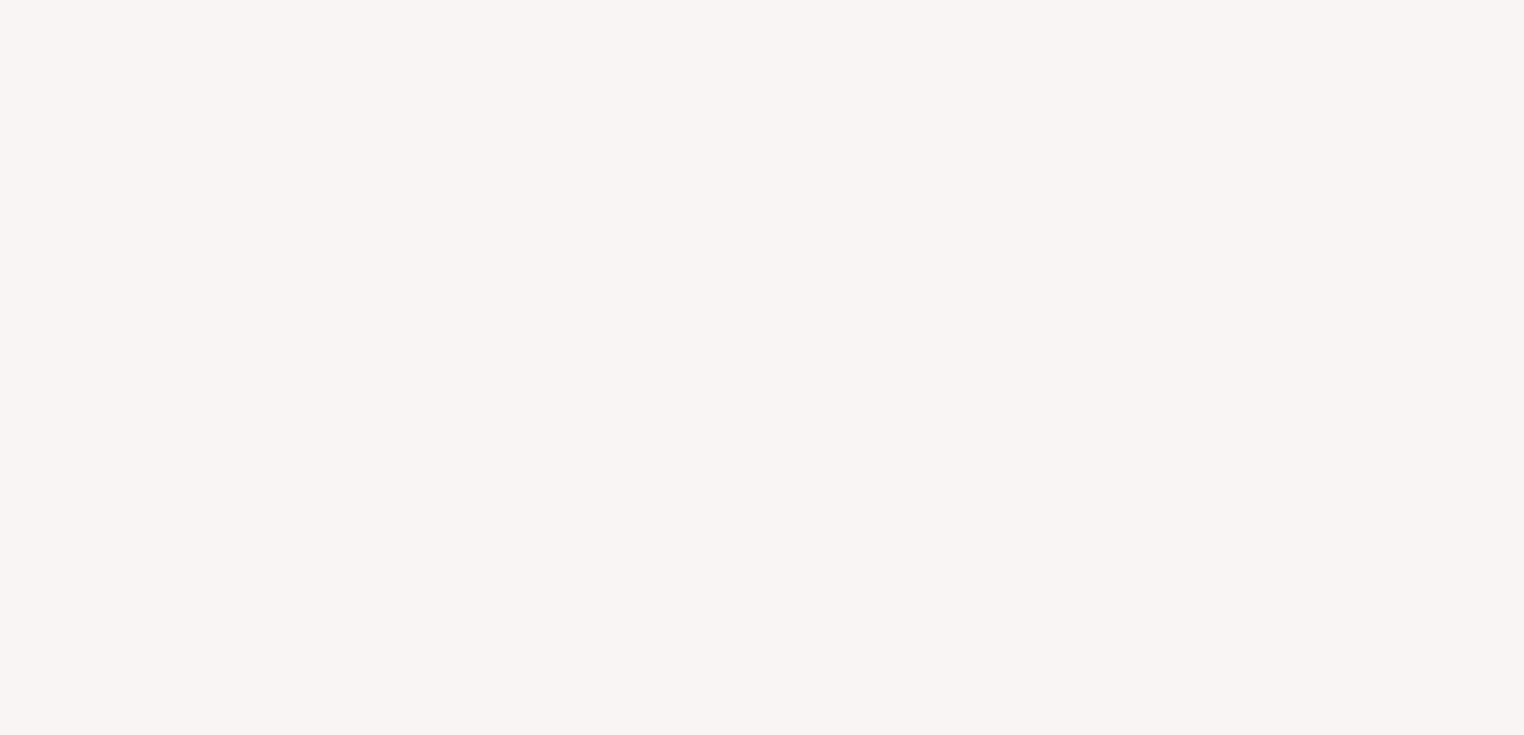 scroll, scrollTop: 0, scrollLeft: 0, axis: both 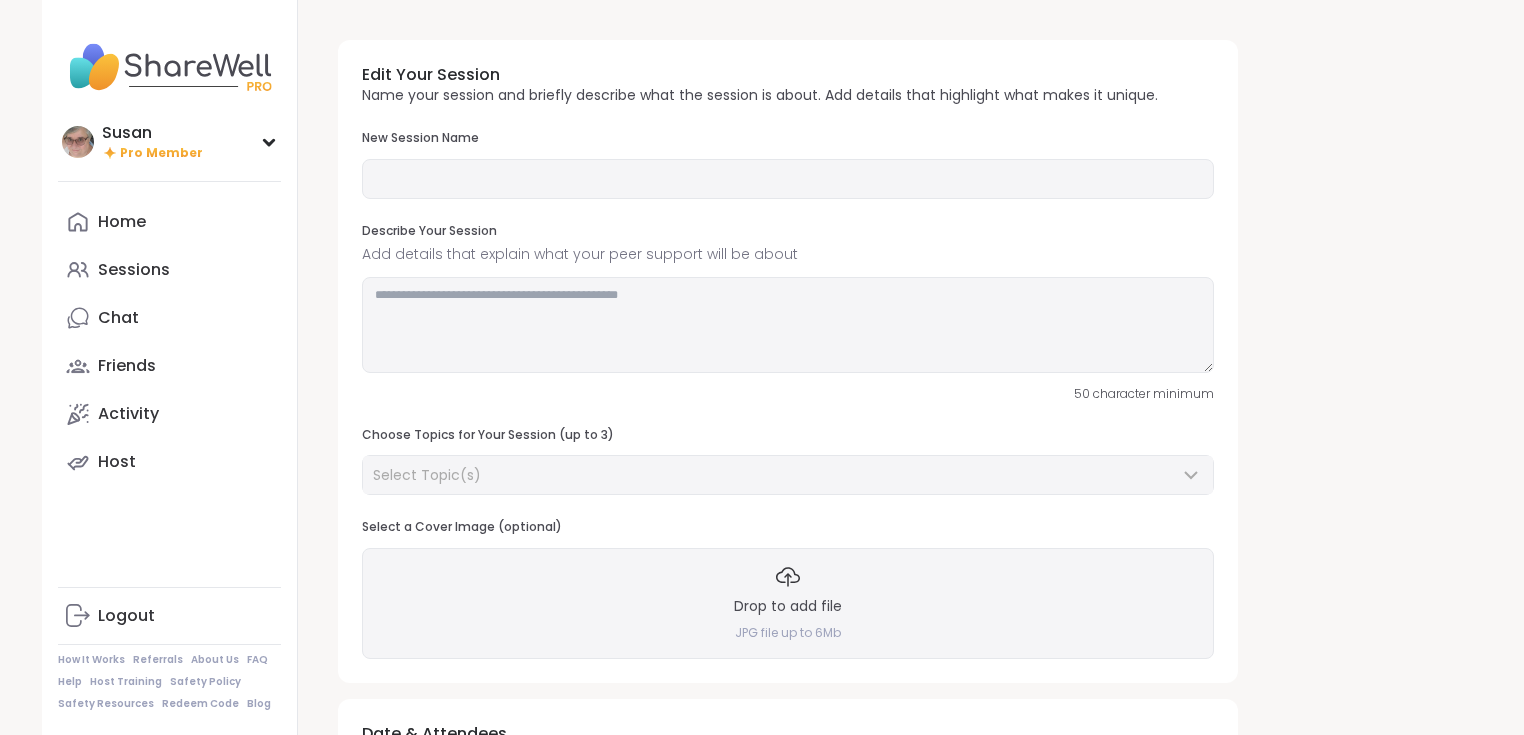 type on "**********" 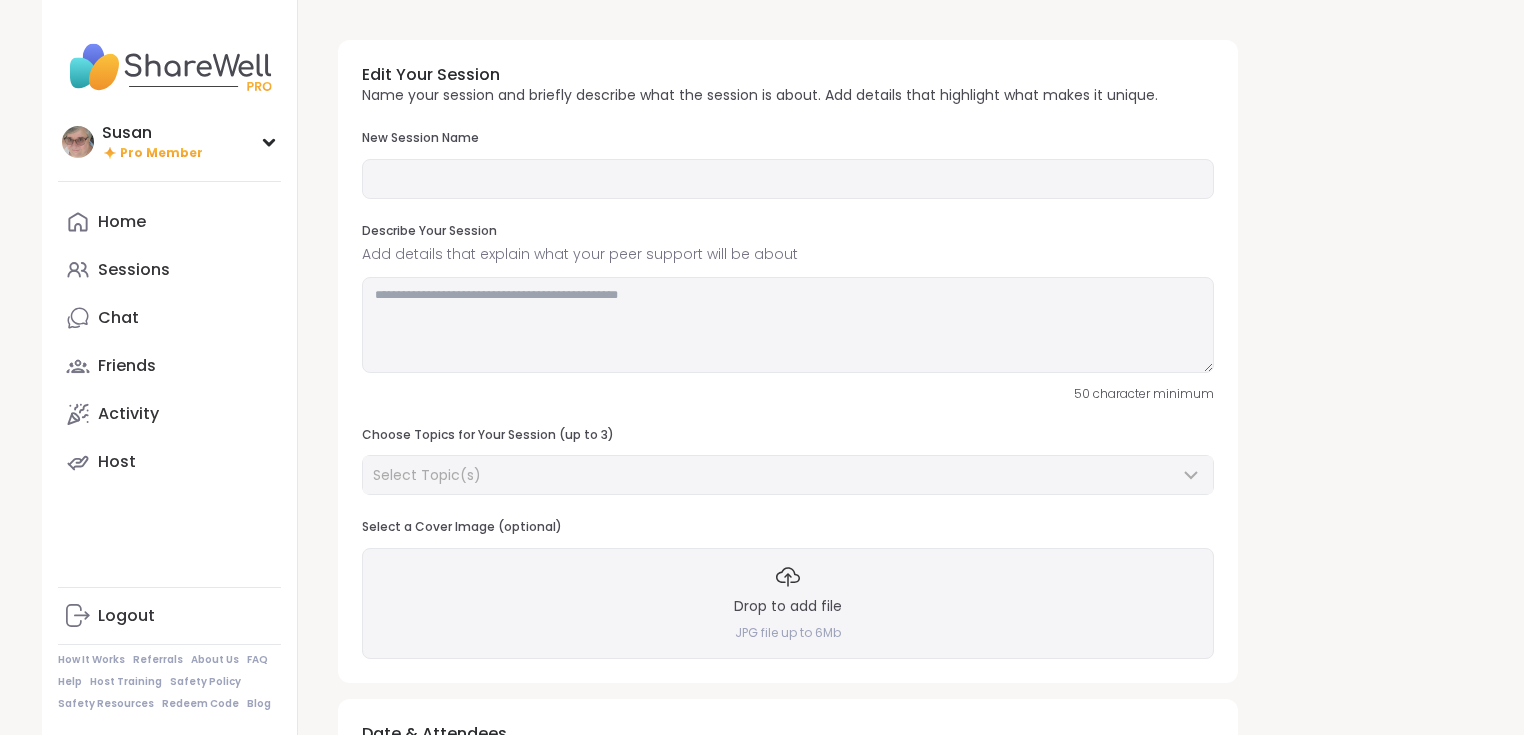 type on "**********" 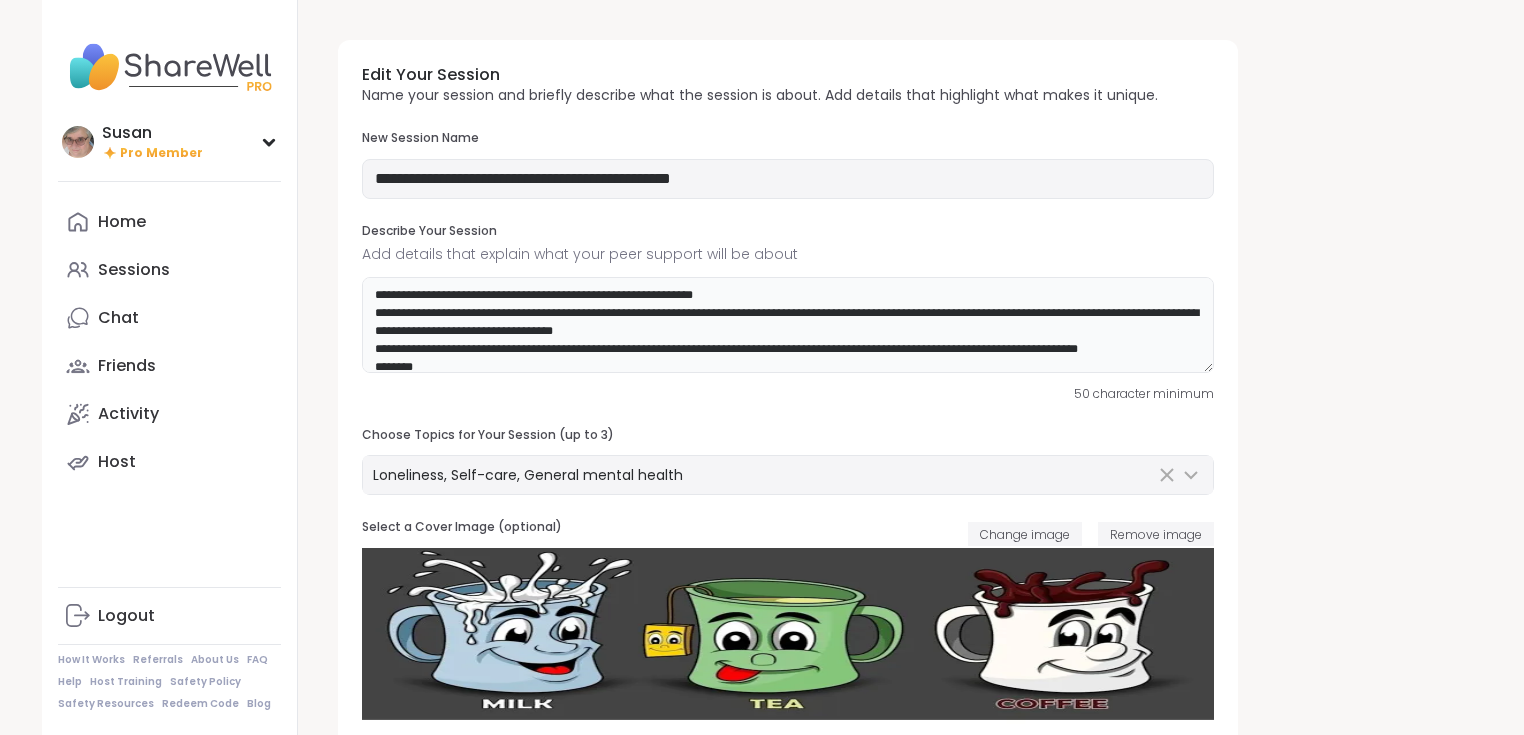 click on "**********" at bounding box center [788, 325] 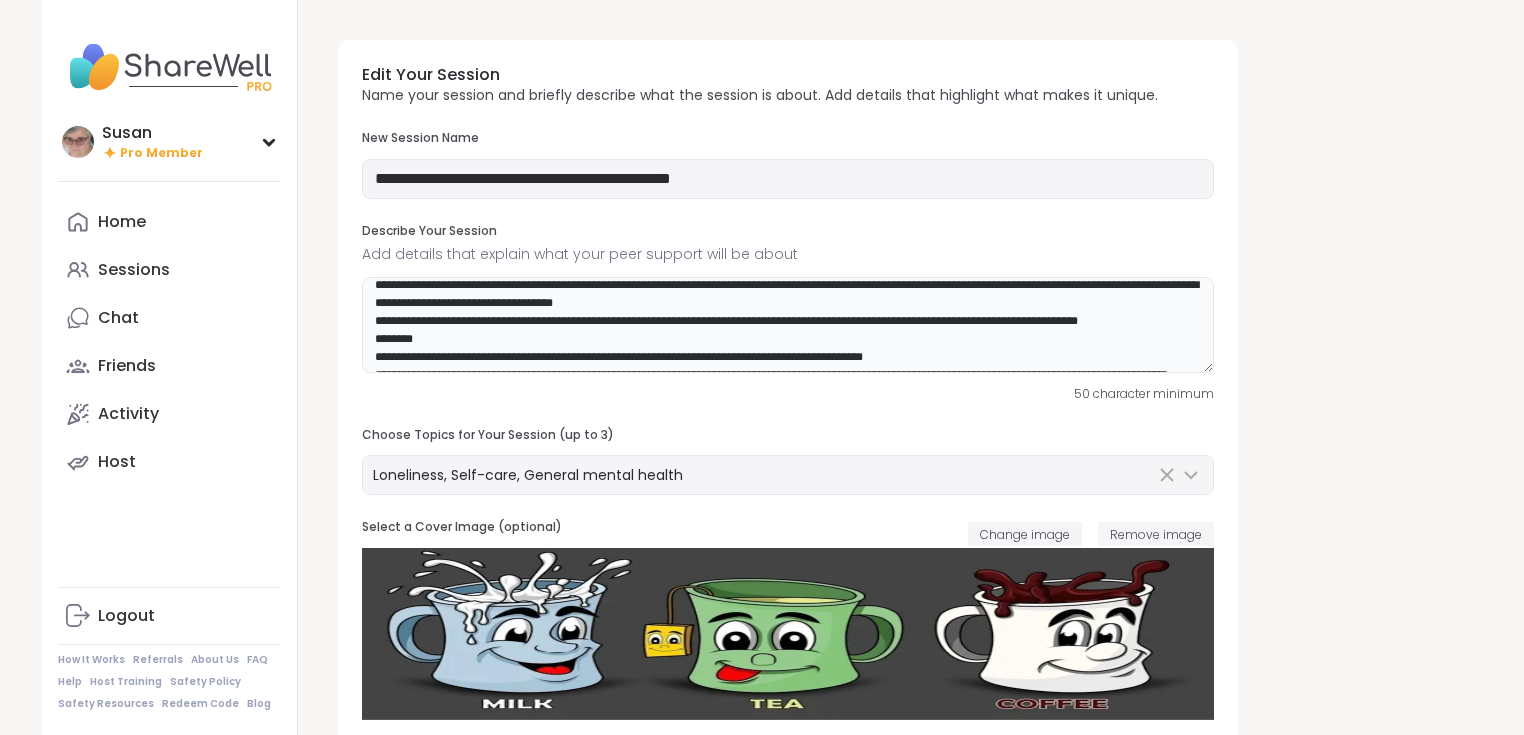 scroll, scrollTop: 24, scrollLeft: 0, axis: vertical 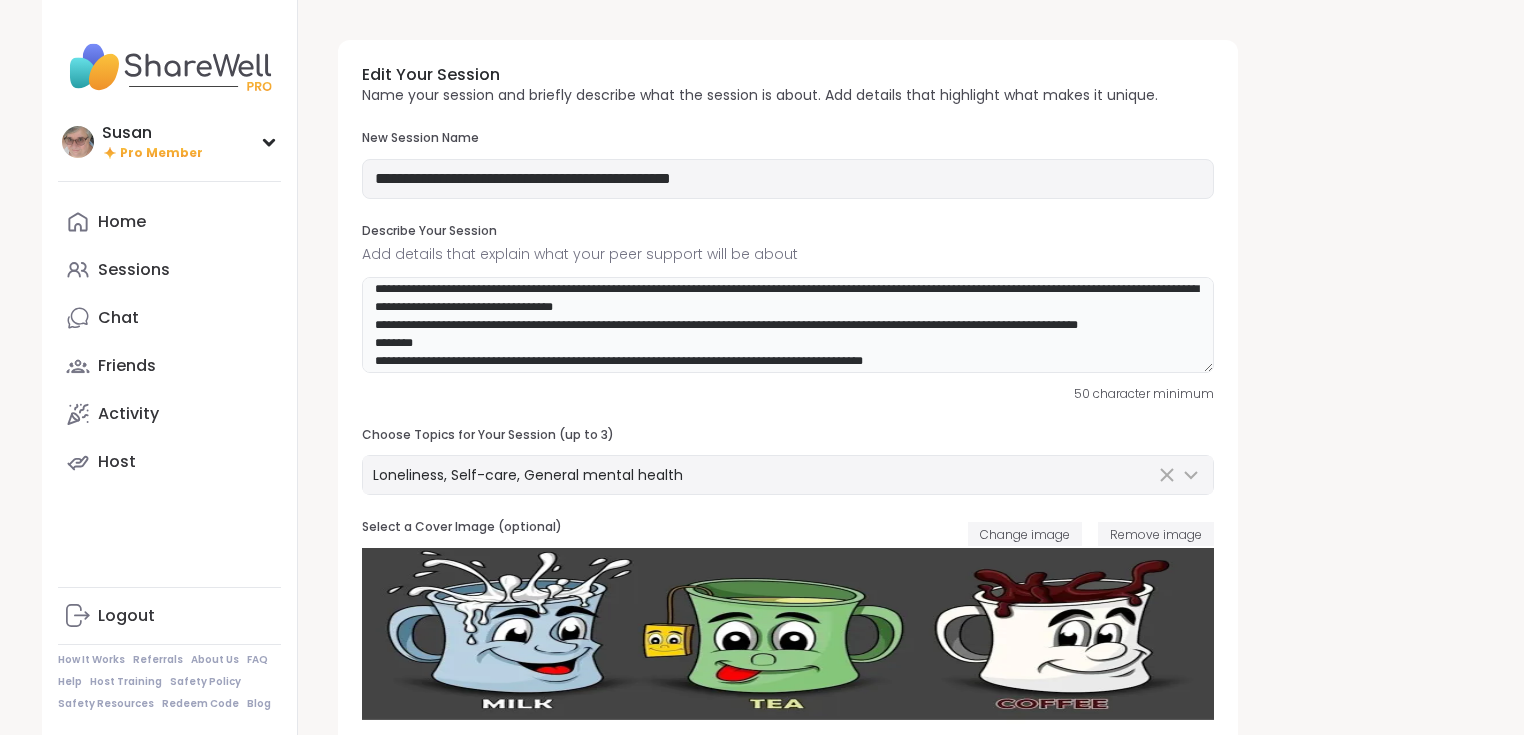 drag, startPoint x: 375, startPoint y: 305, endPoint x: 1135, endPoint y: 345, distance: 761.0519 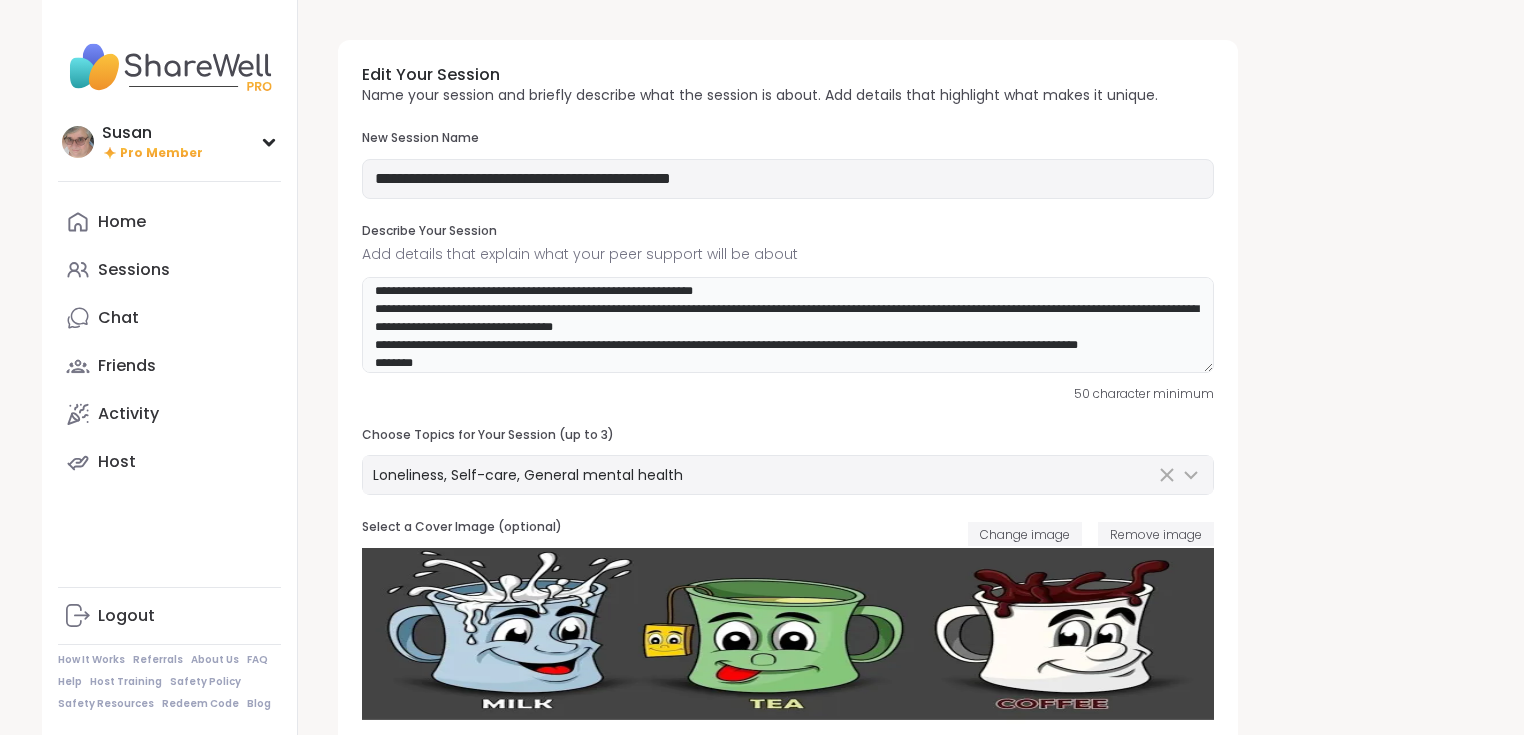 scroll, scrollTop: 0, scrollLeft: 0, axis: both 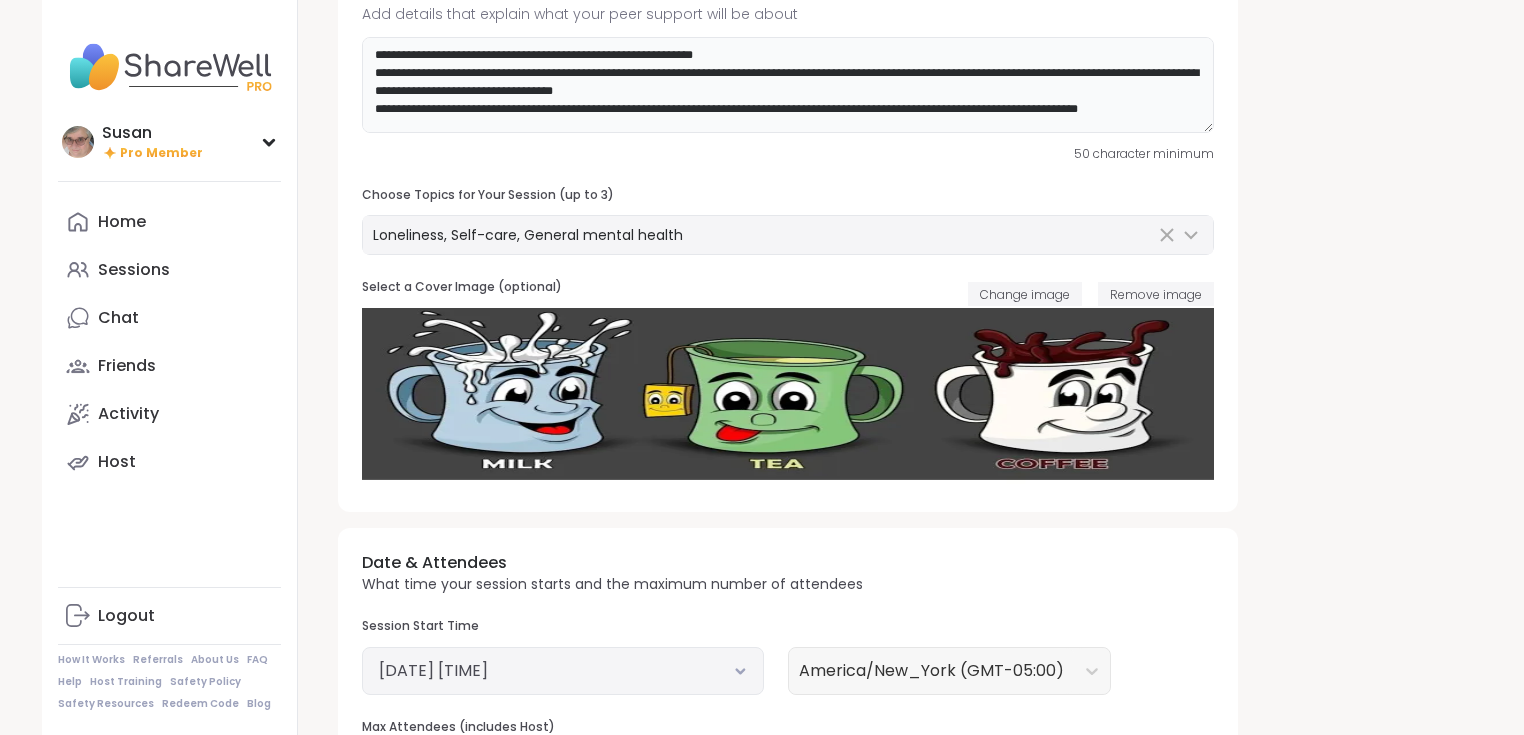 click on "**********" at bounding box center [788, 85] 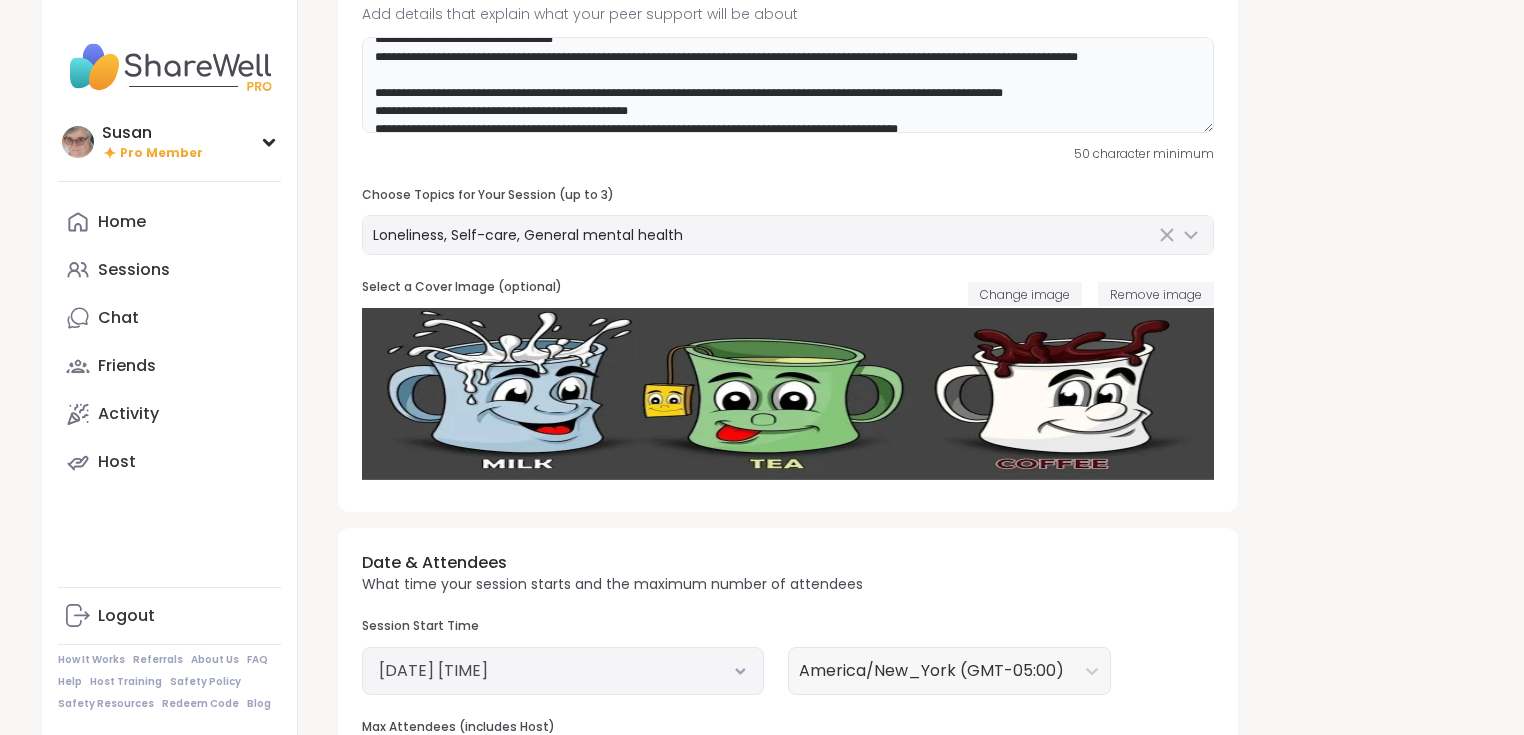 scroll, scrollTop: 80, scrollLeft: 0, axis: vertical 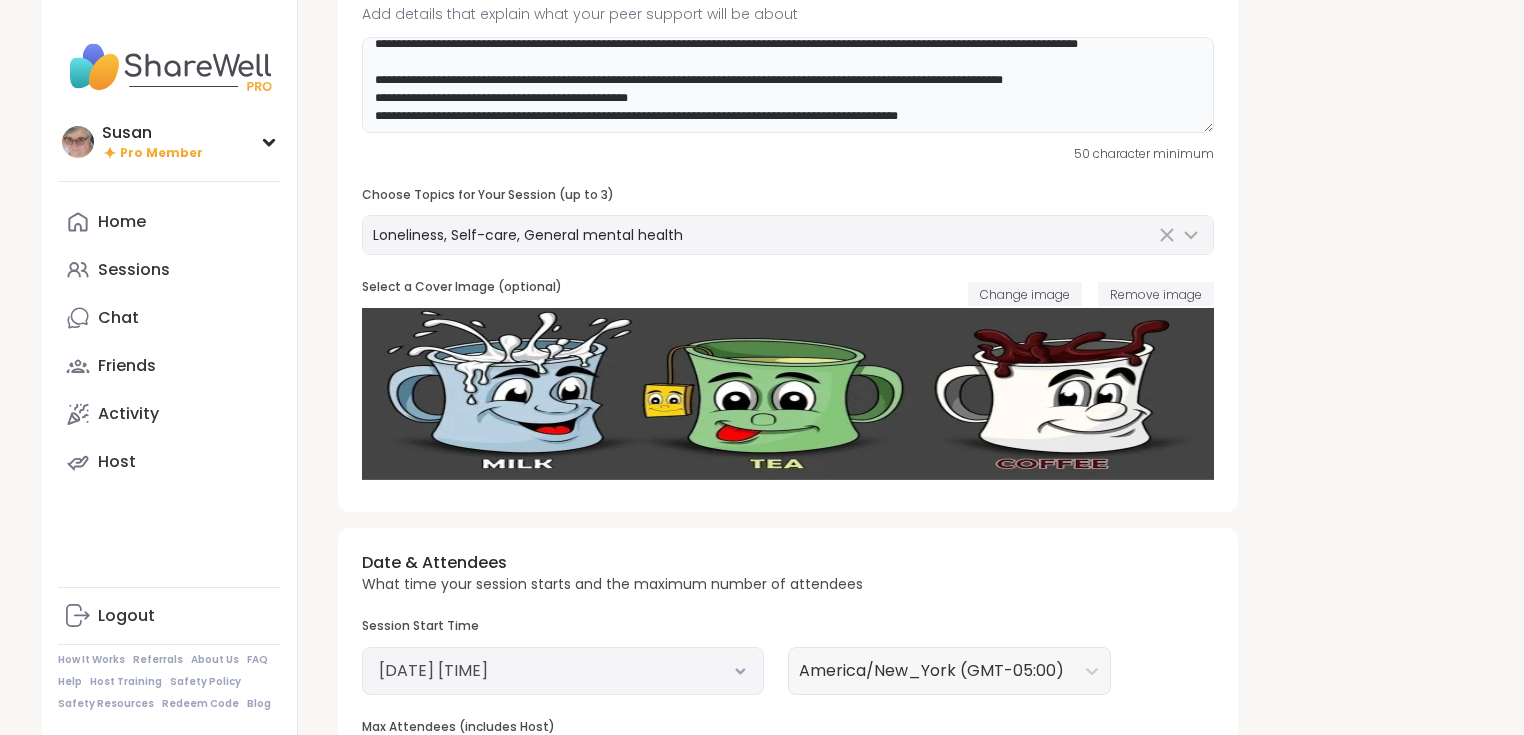 drag, startPoint x: 372, startPoint y: 84, endPoint x: 1123, endPoint y: 98, distance: 751.1305 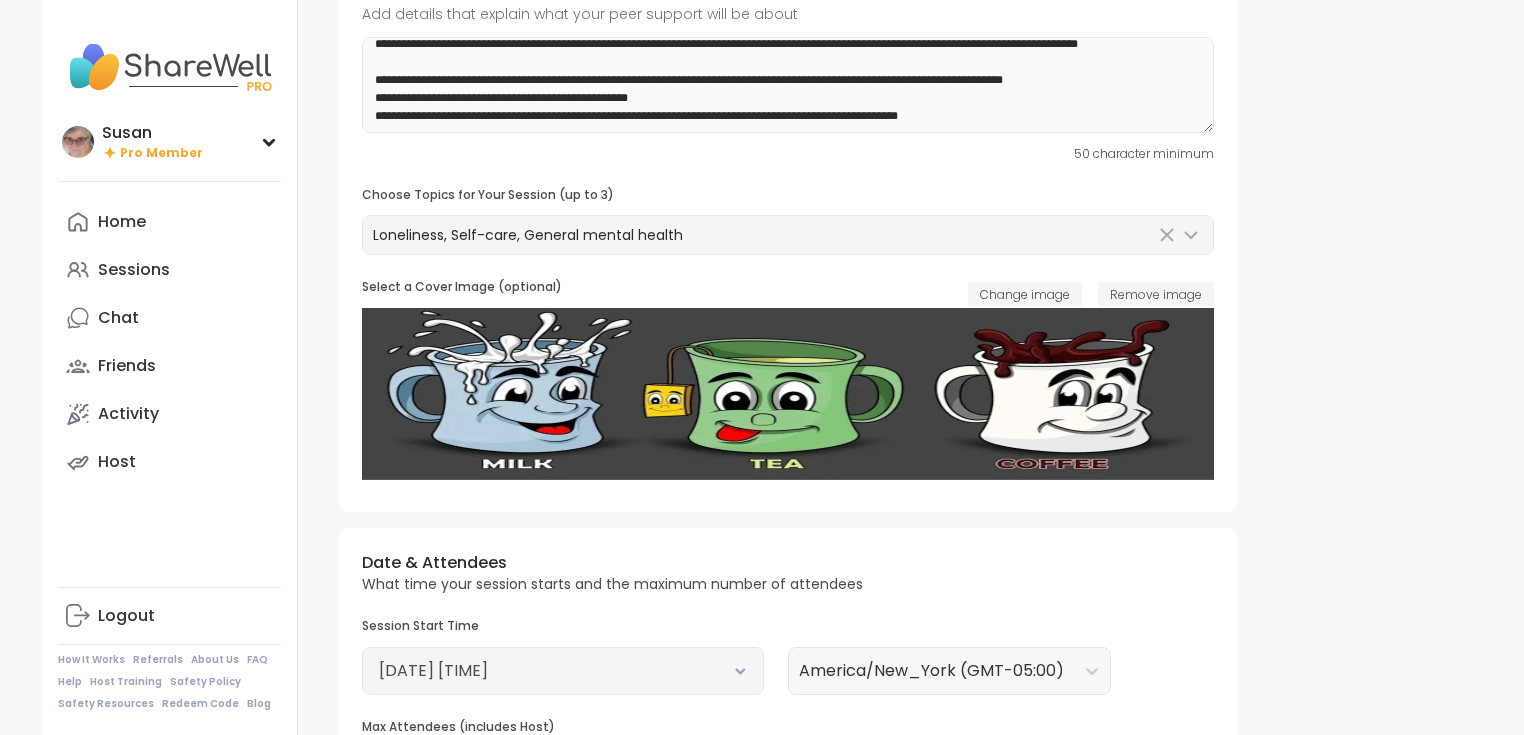 click on "**********" at bounding box center (788, 85) 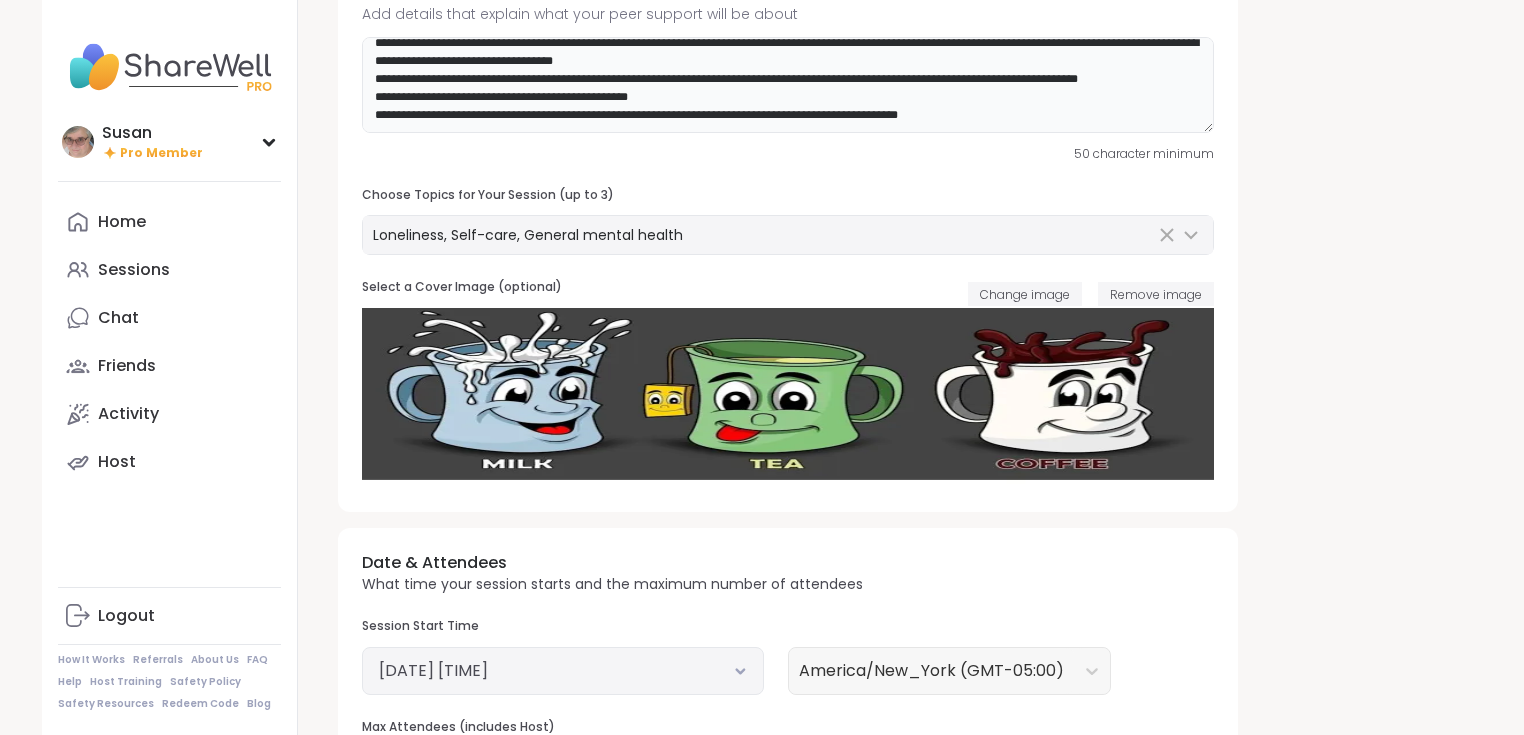 type on "**********" 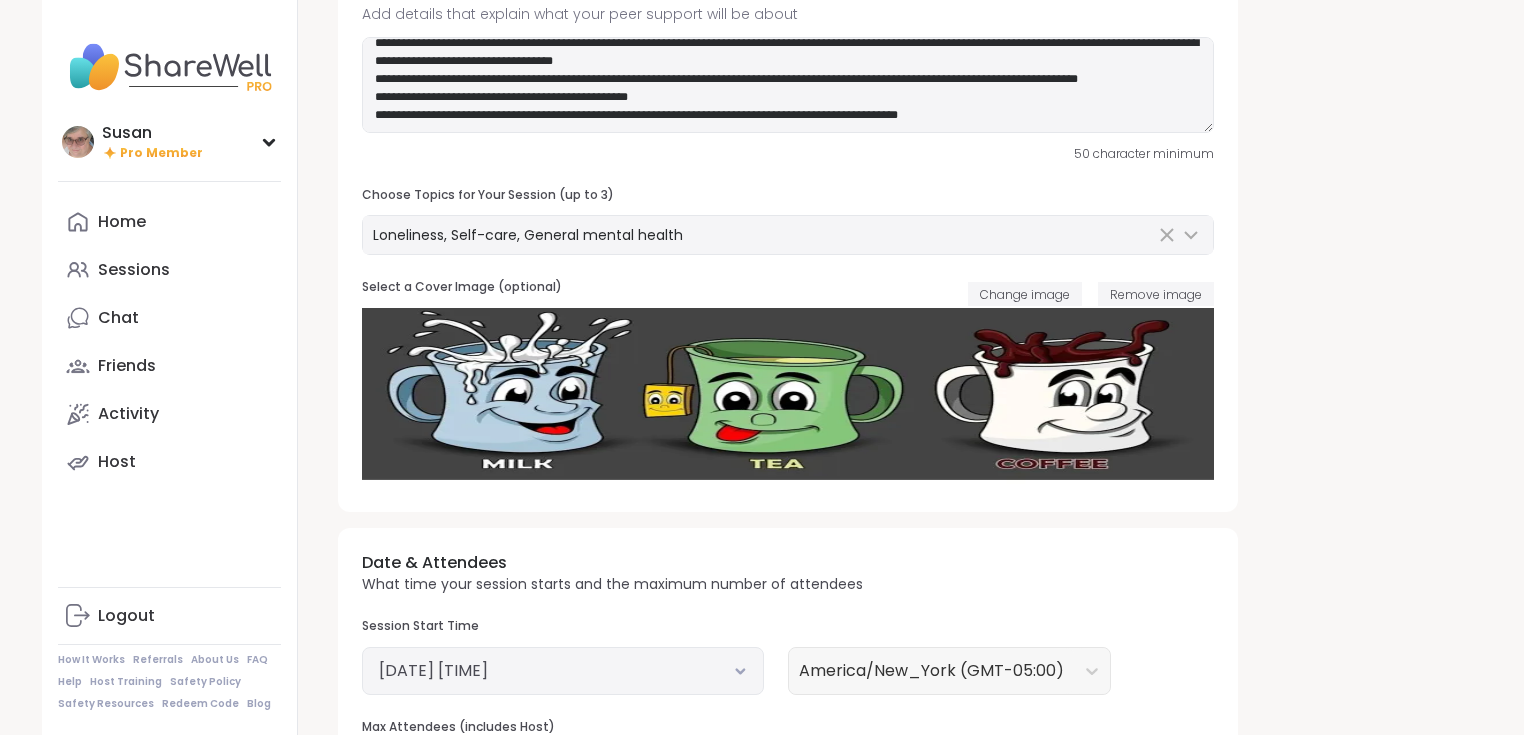 click on "**********" at bounding box center (890, 582) 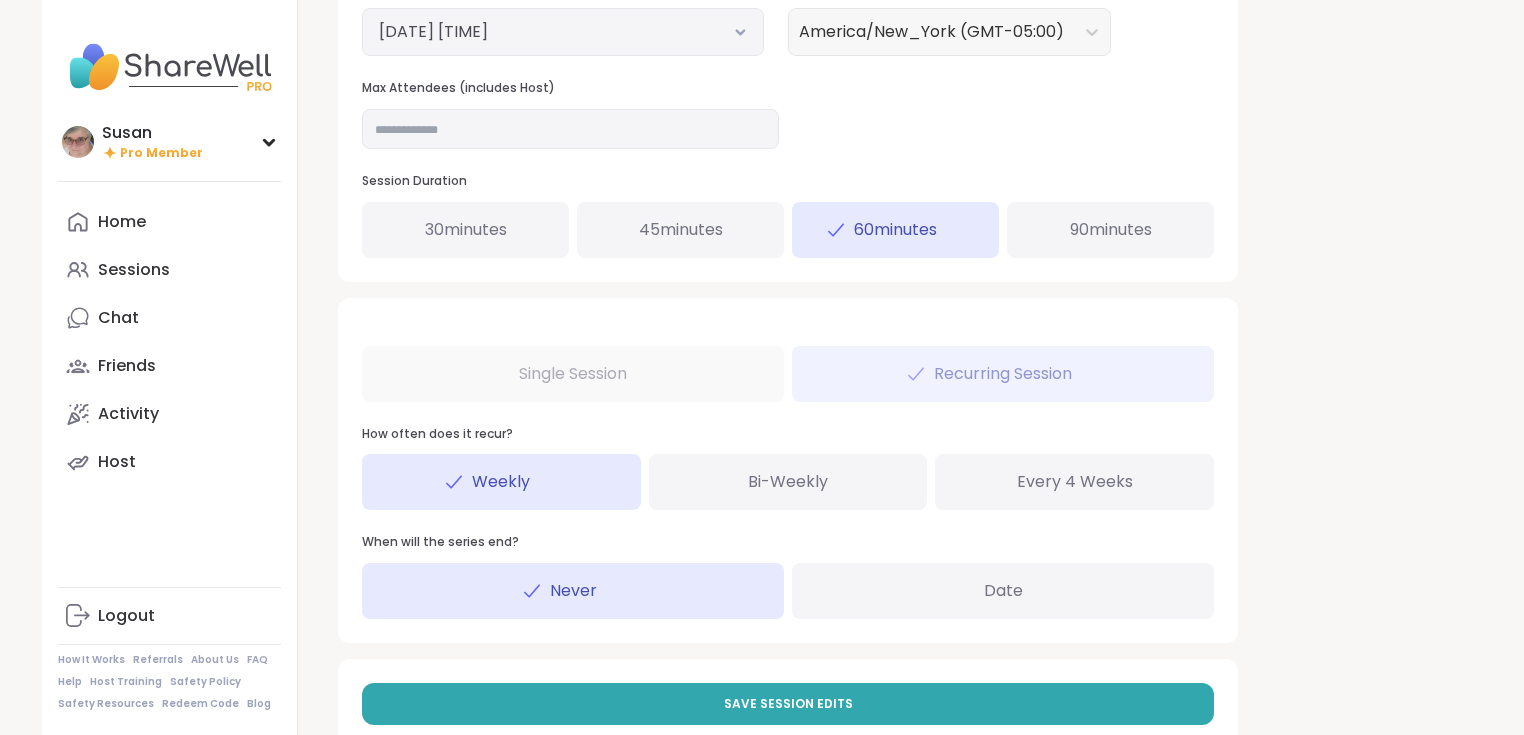 scroll, scrollTop: 928, scrollLeft: 0, axis: vertical 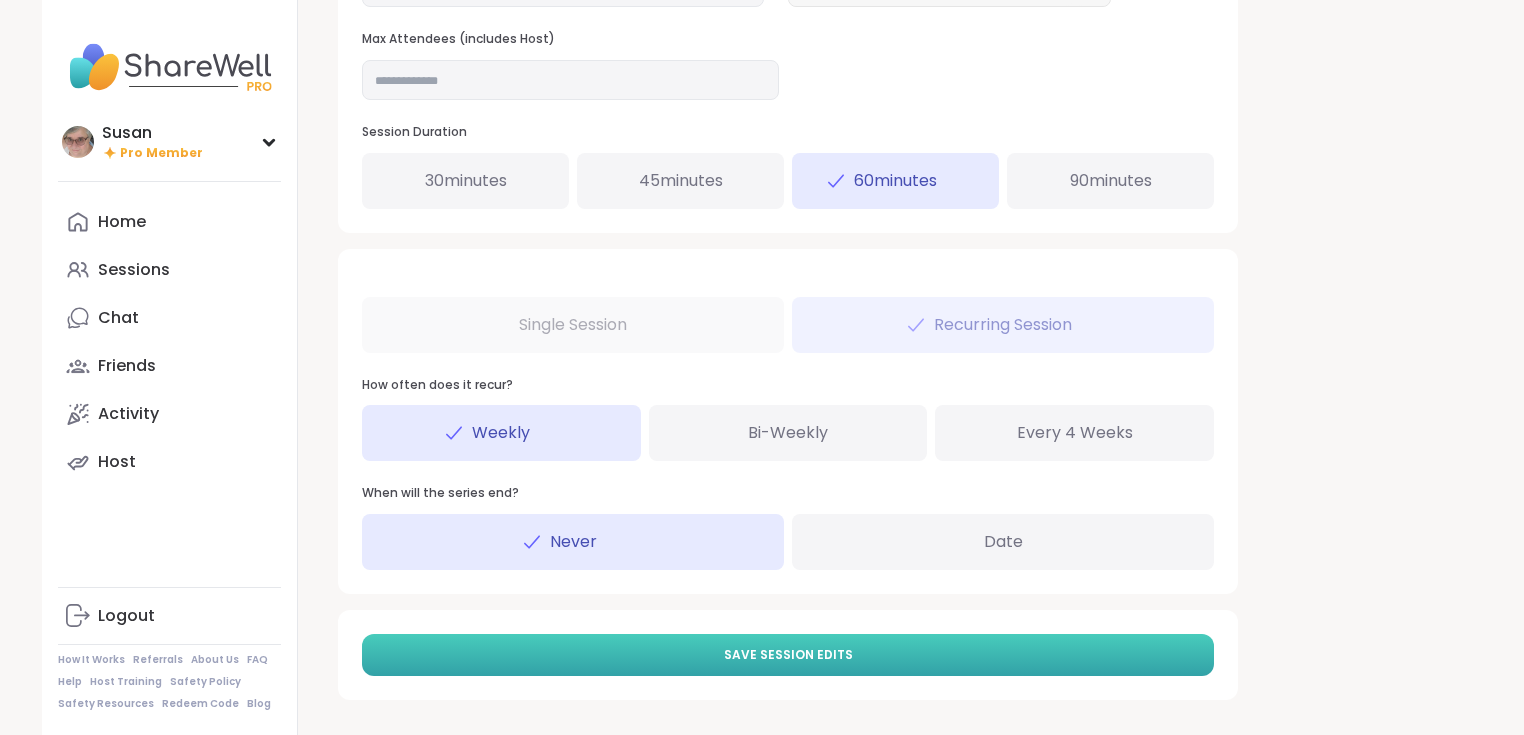 click on "Save Session Edits" at bounding box center [788, 655] 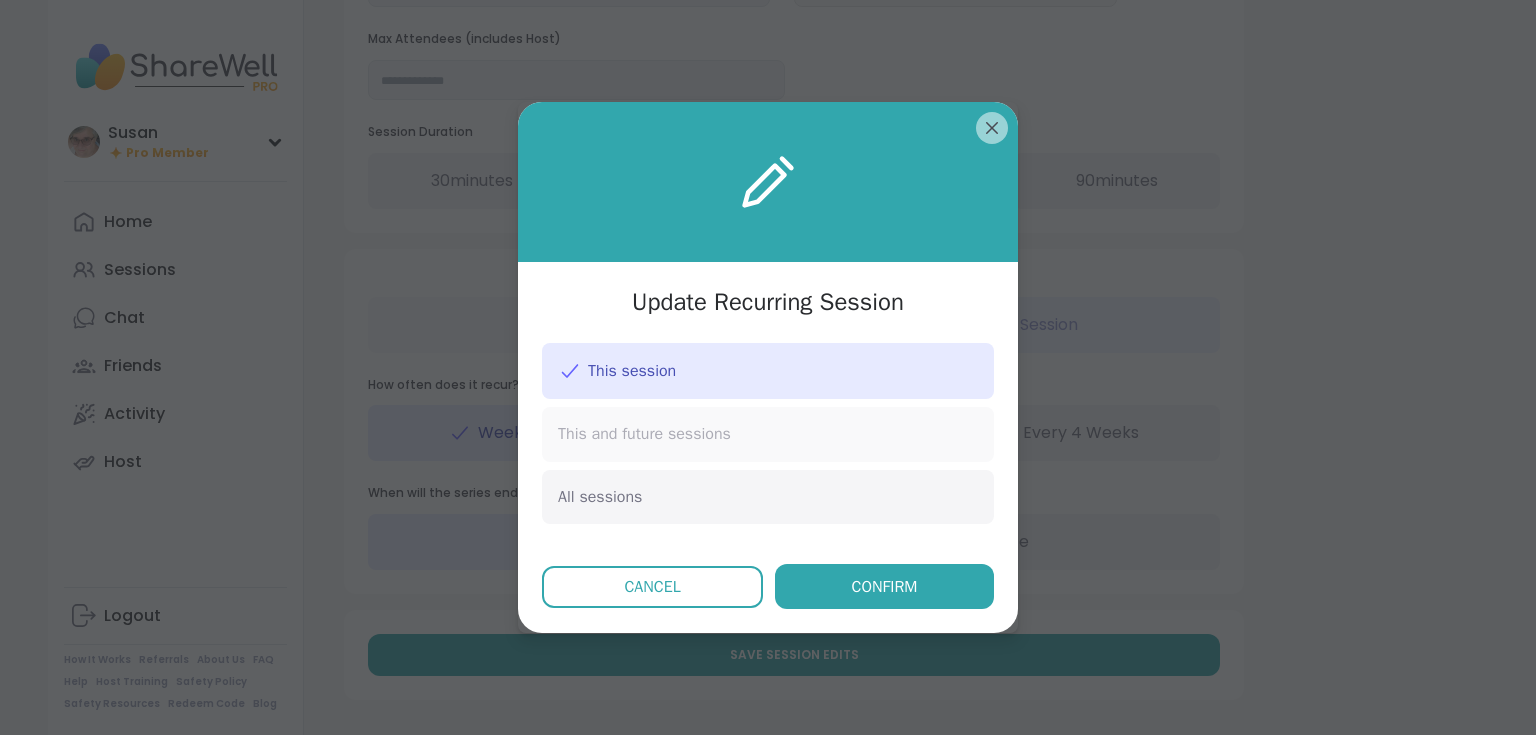 click on "This and future sessions" at bounding box center [644, 434] 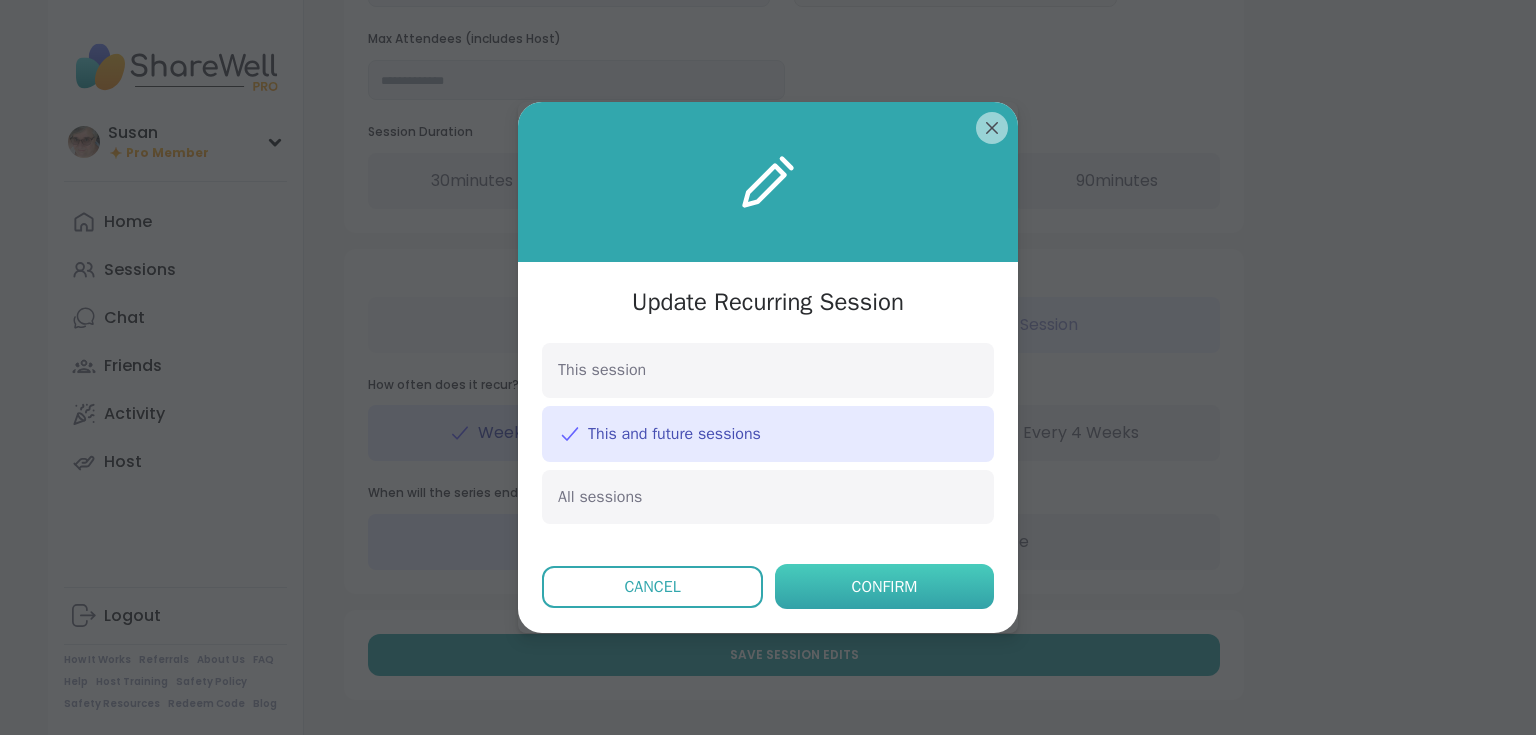 click on "Confirm" at bounding box center (884, 586) 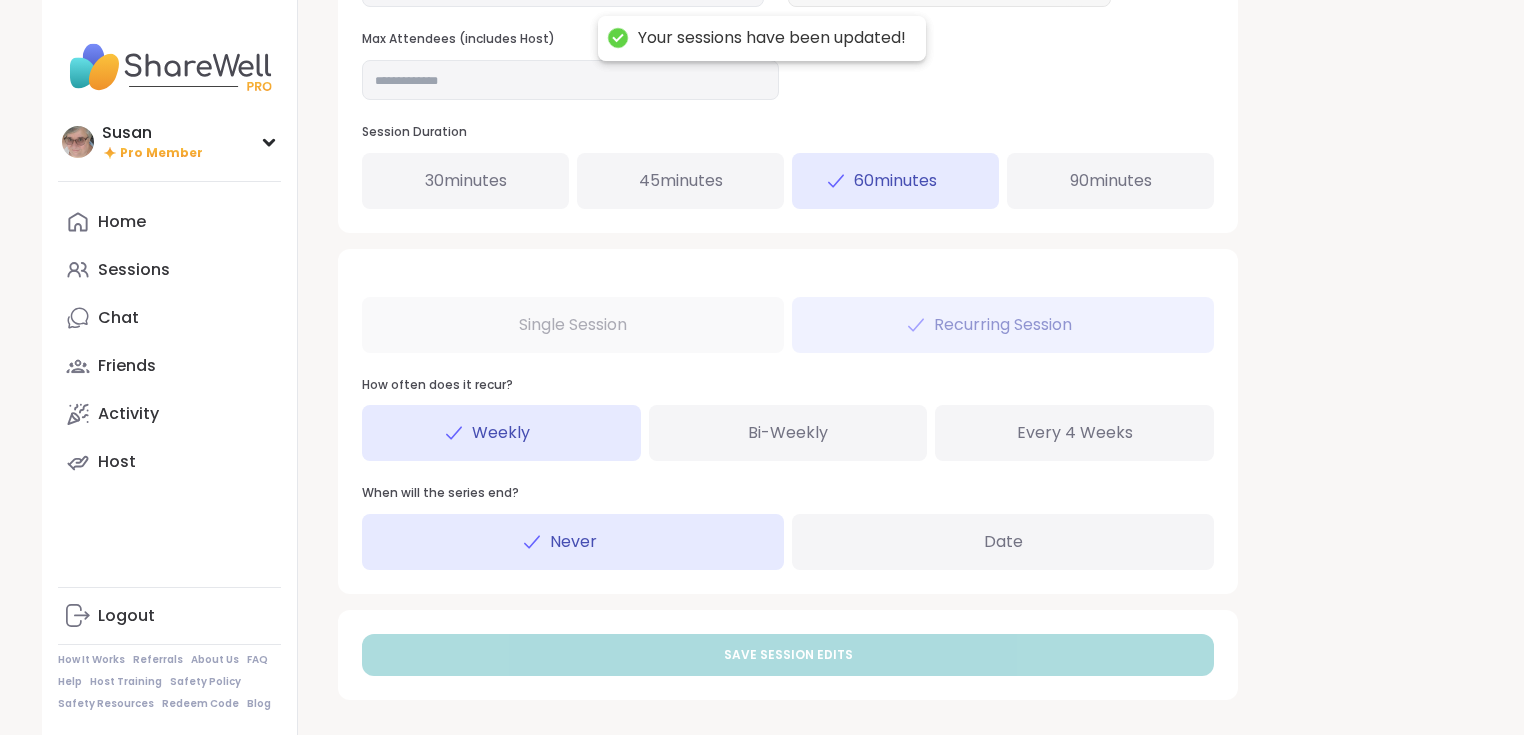 scroll, scrollTop: 0, scrollLeft: 0, axis: both 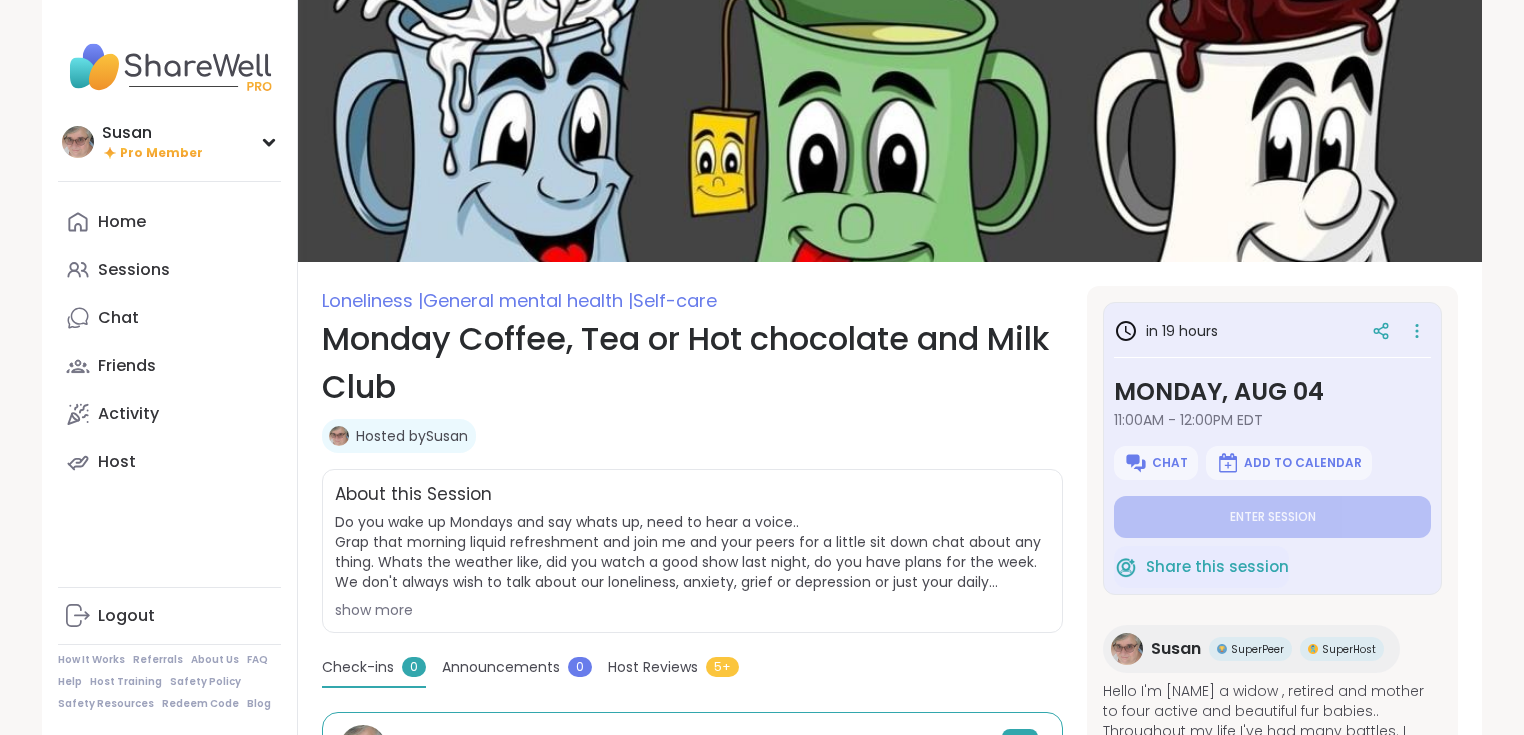 click on "show more" at bounding box center (692, 610) 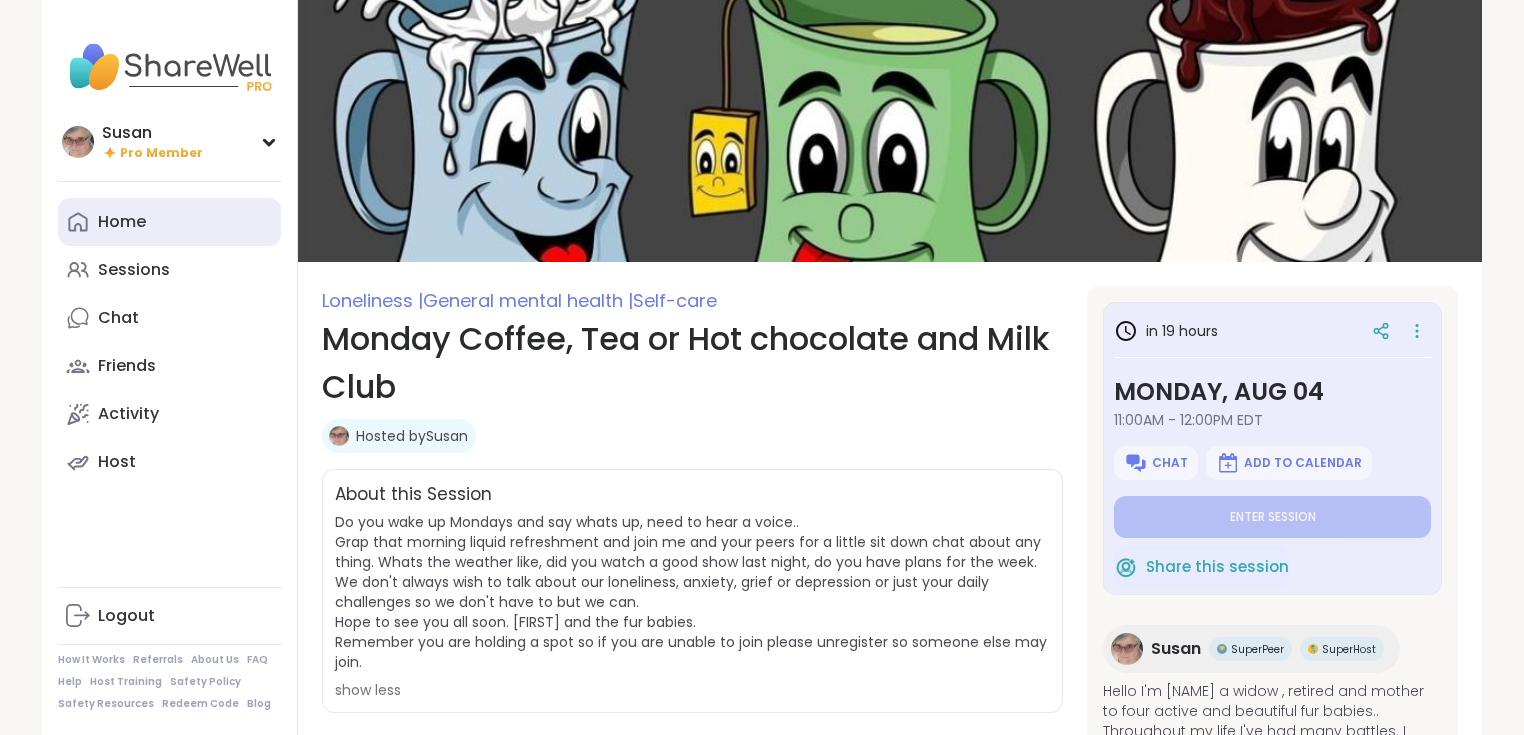 click on "Home" at bounding box center [122, 222] 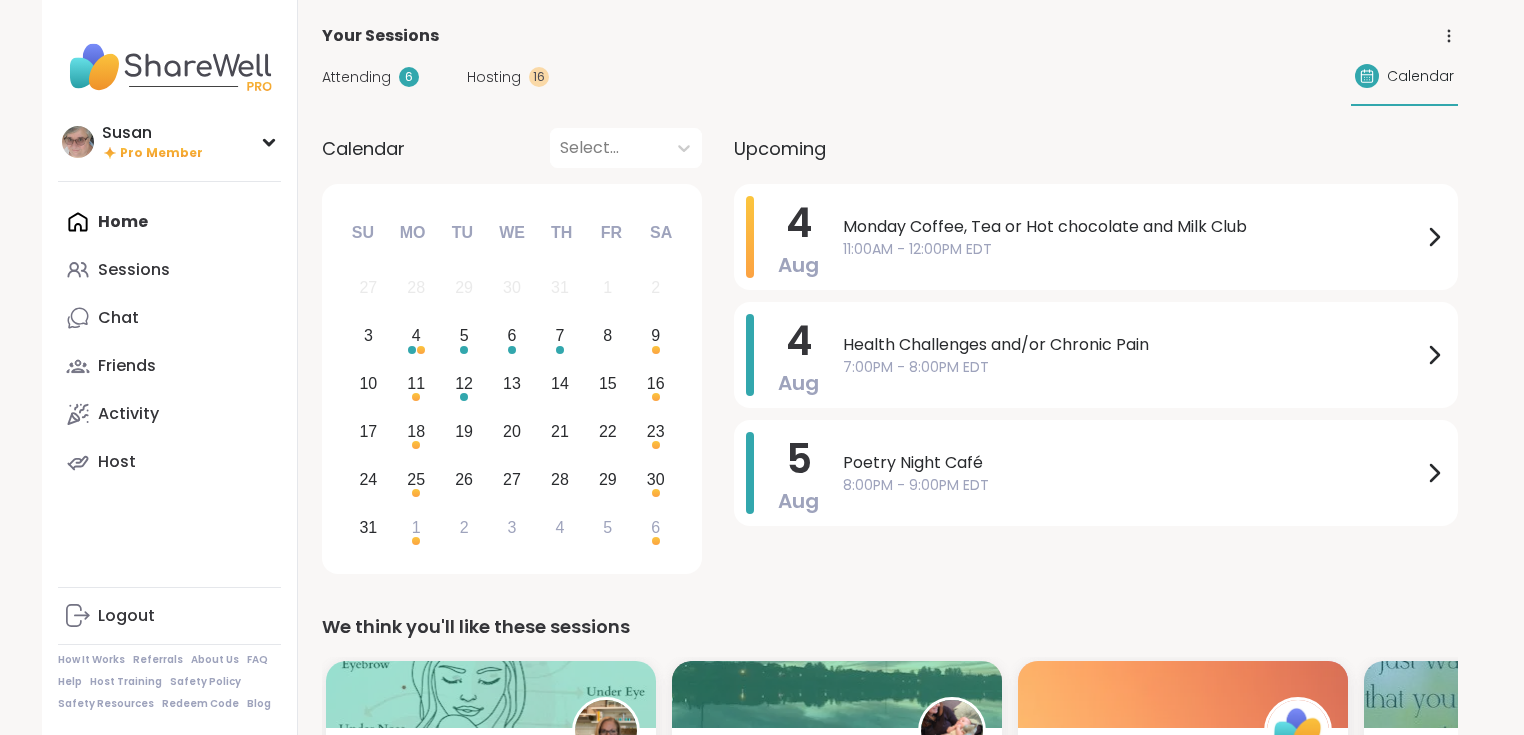 click on "Hosting" at bounding box center [494, 77] 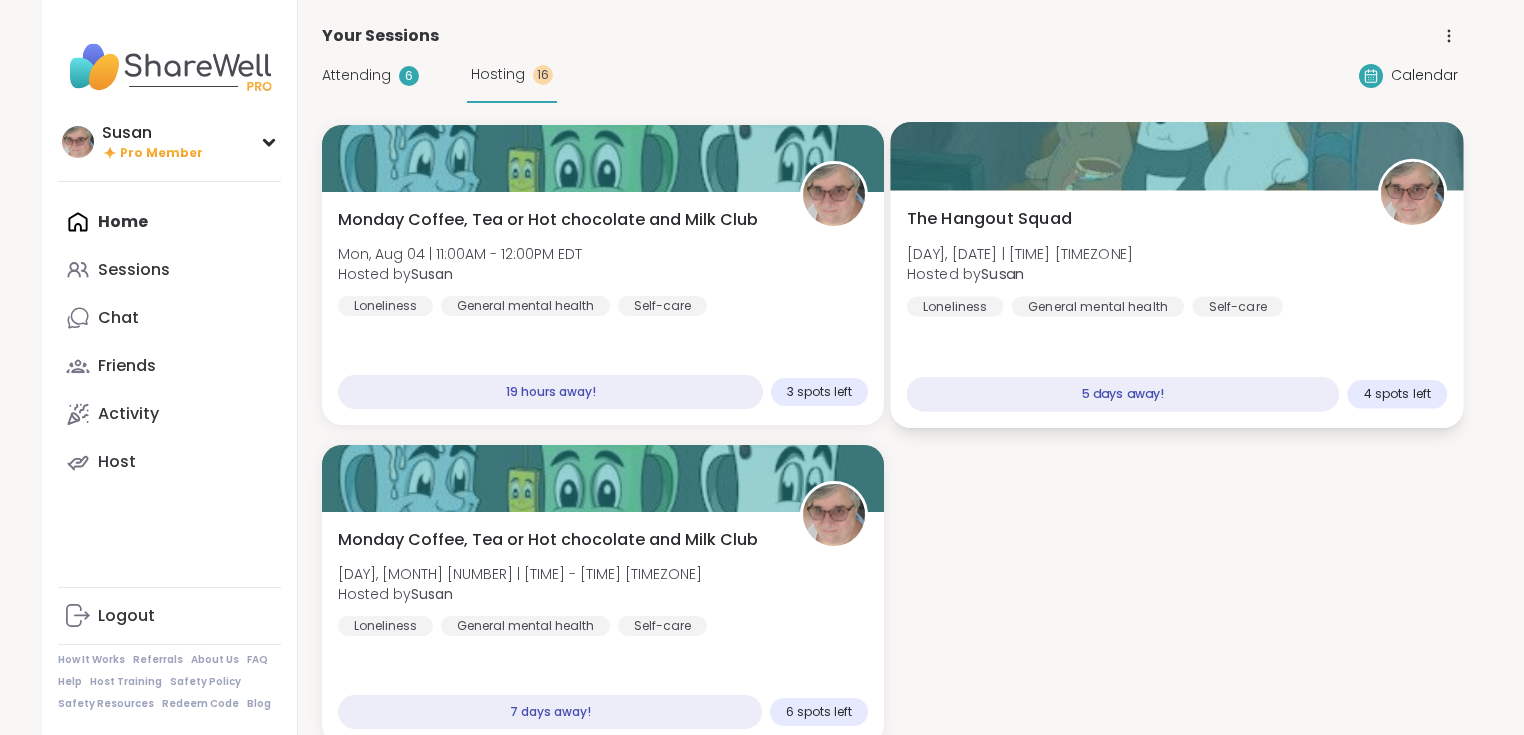 click on "The Hangout Squad [DAY], [DATE] | [TIME] [TIMEZONE] Hosted by [FIRST] Loneliness General mental health Self-care 5 days away! 4 spots left" at bounding box center [1176, 309] 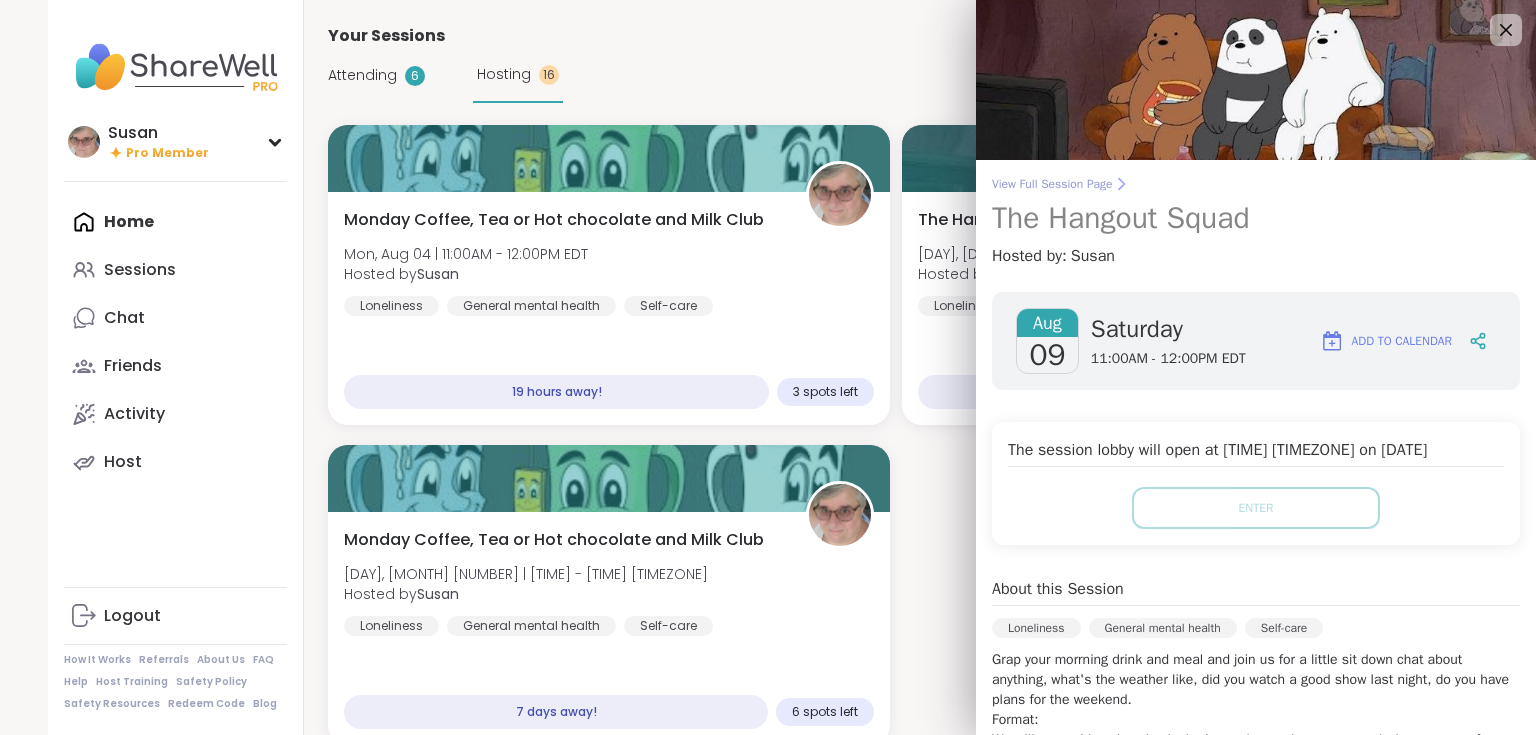 click on "View Full Session Page" at bounding box center (1256, 184) 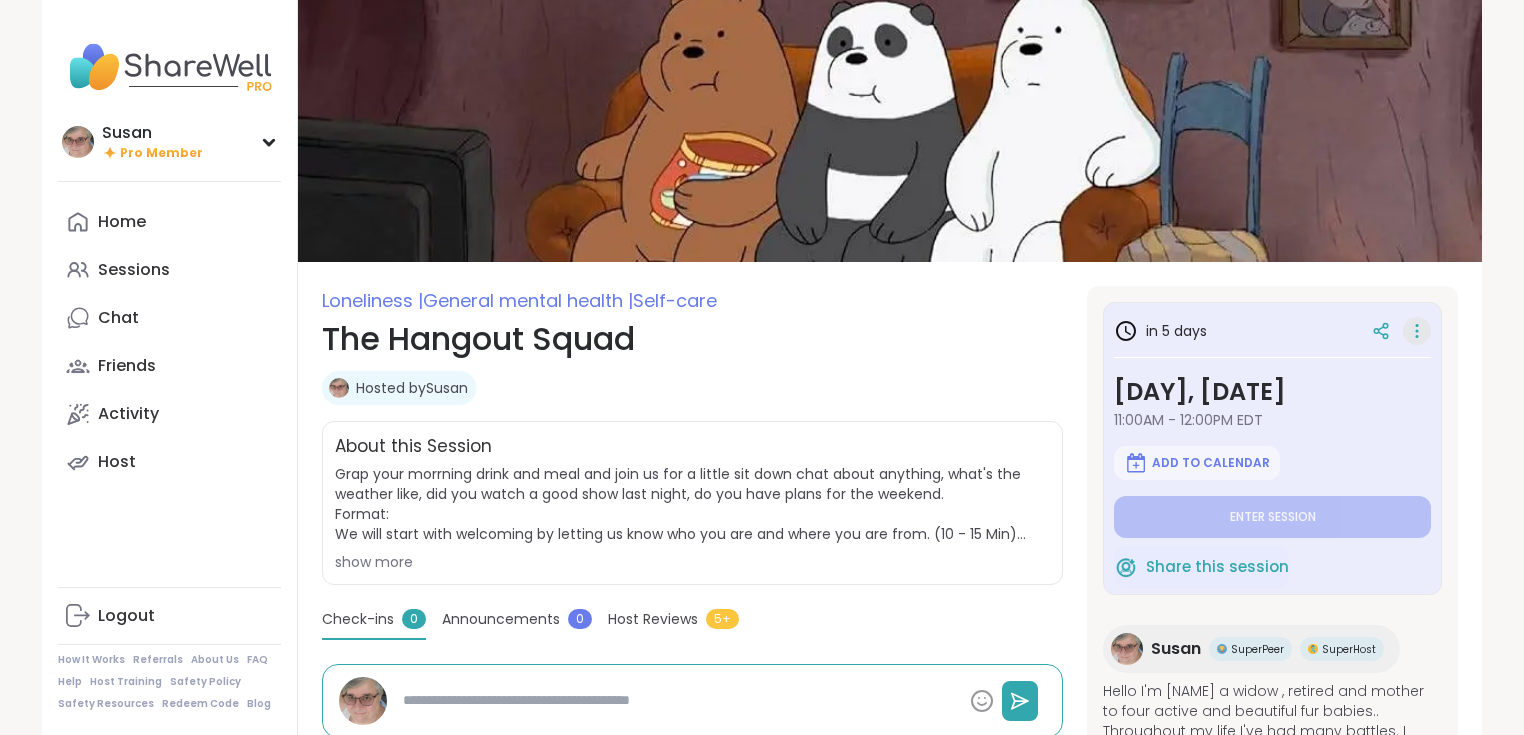 click 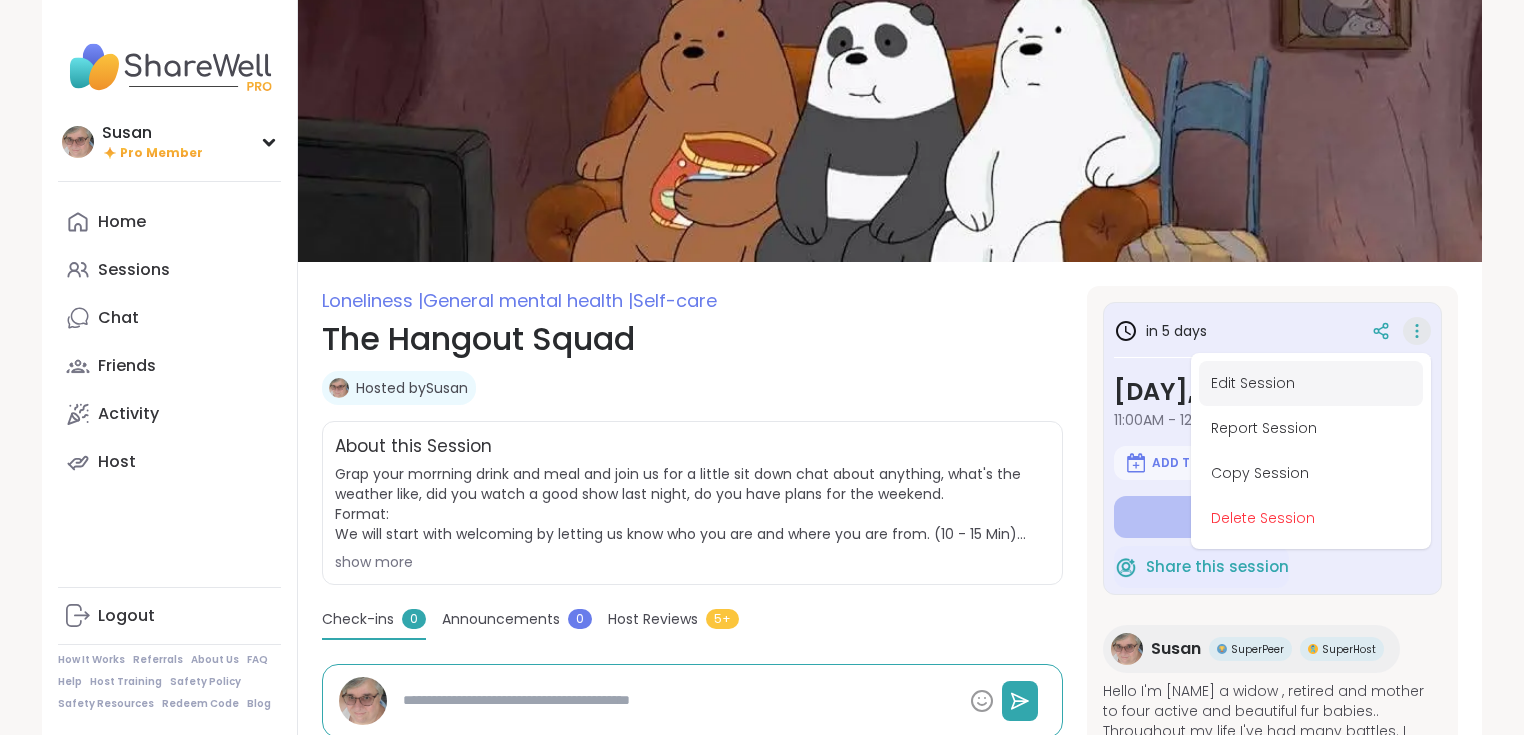 click on "Edit Session" at bounding box center [1311, 383] 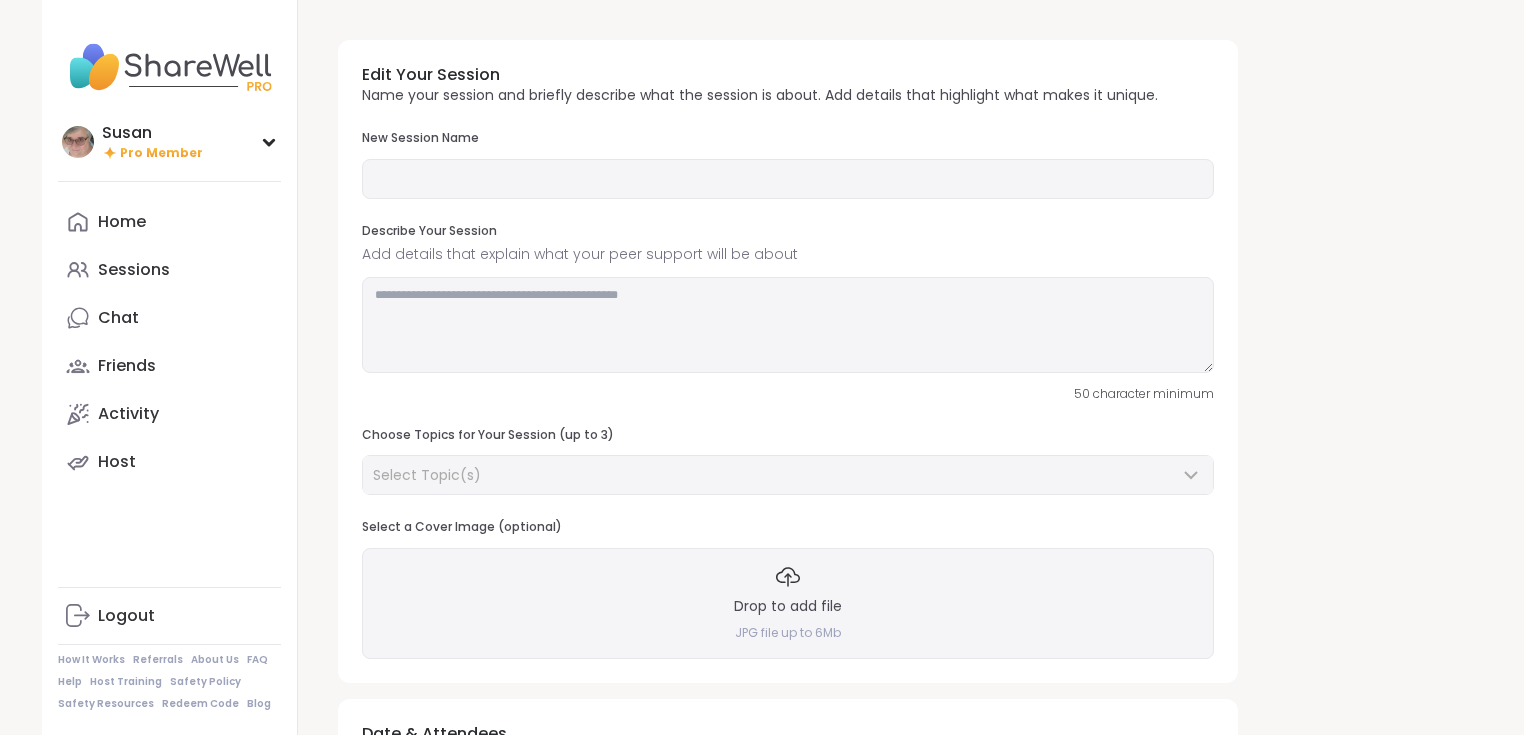 type on "**********" 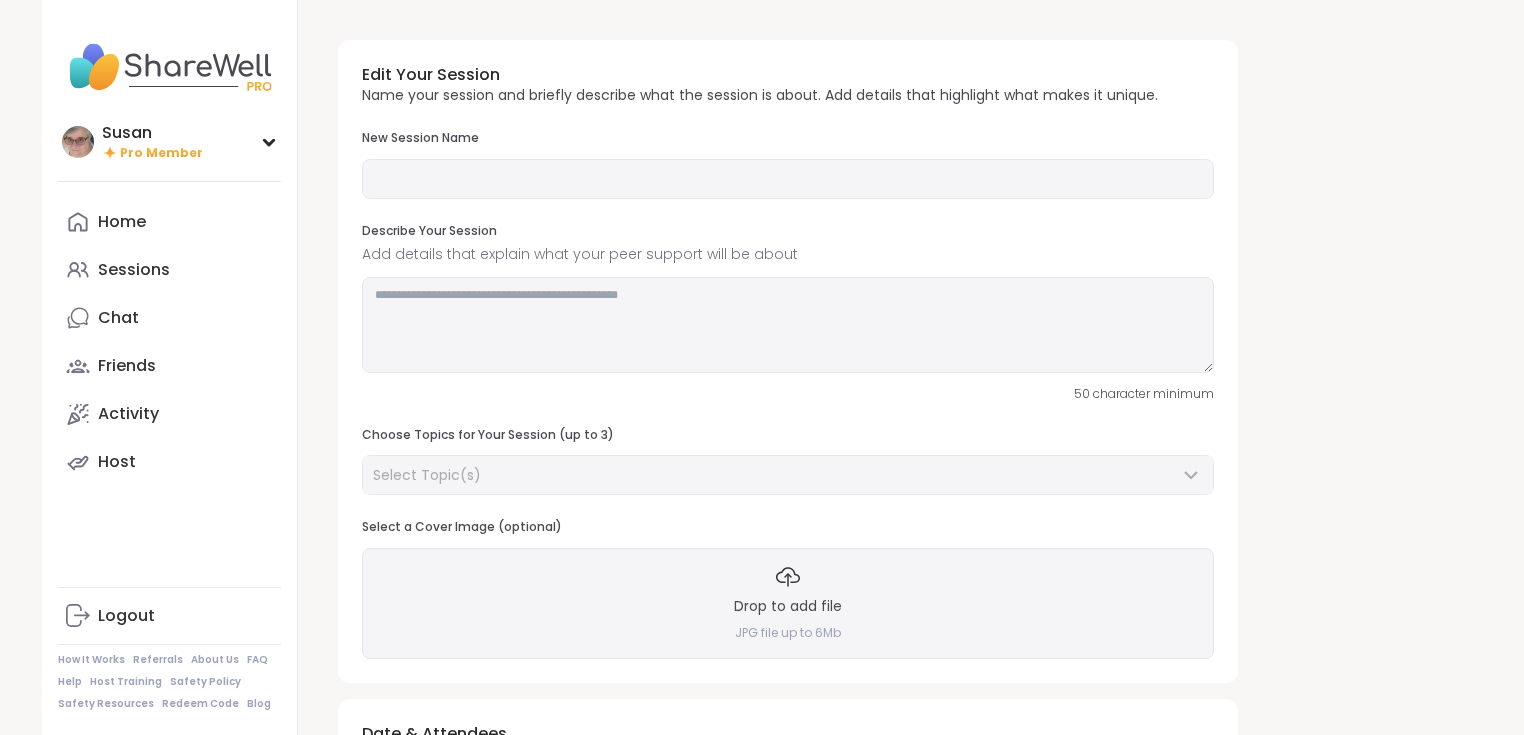 type on "**********" 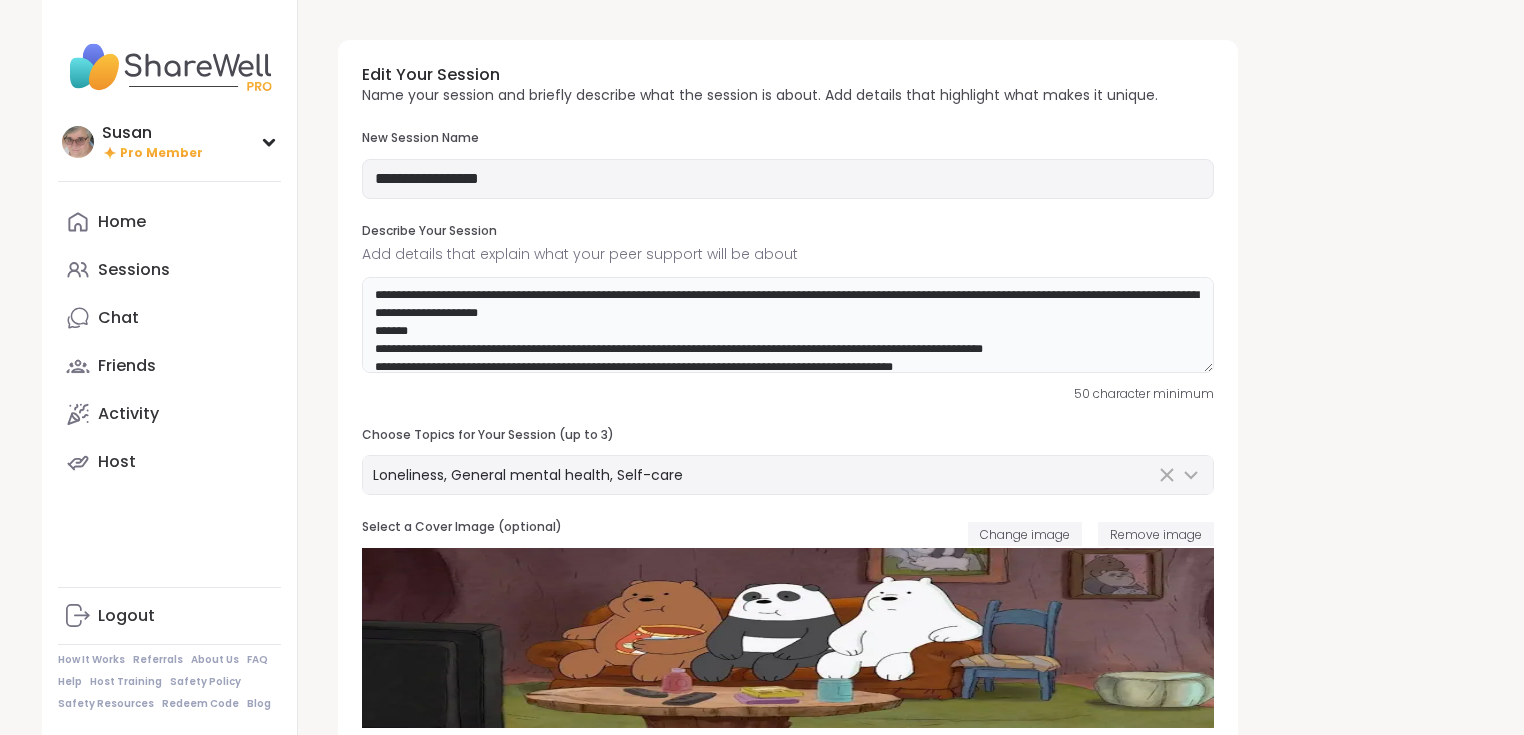 scroll, scrollTop: 12, scrollLeft: 0, axis: vertical 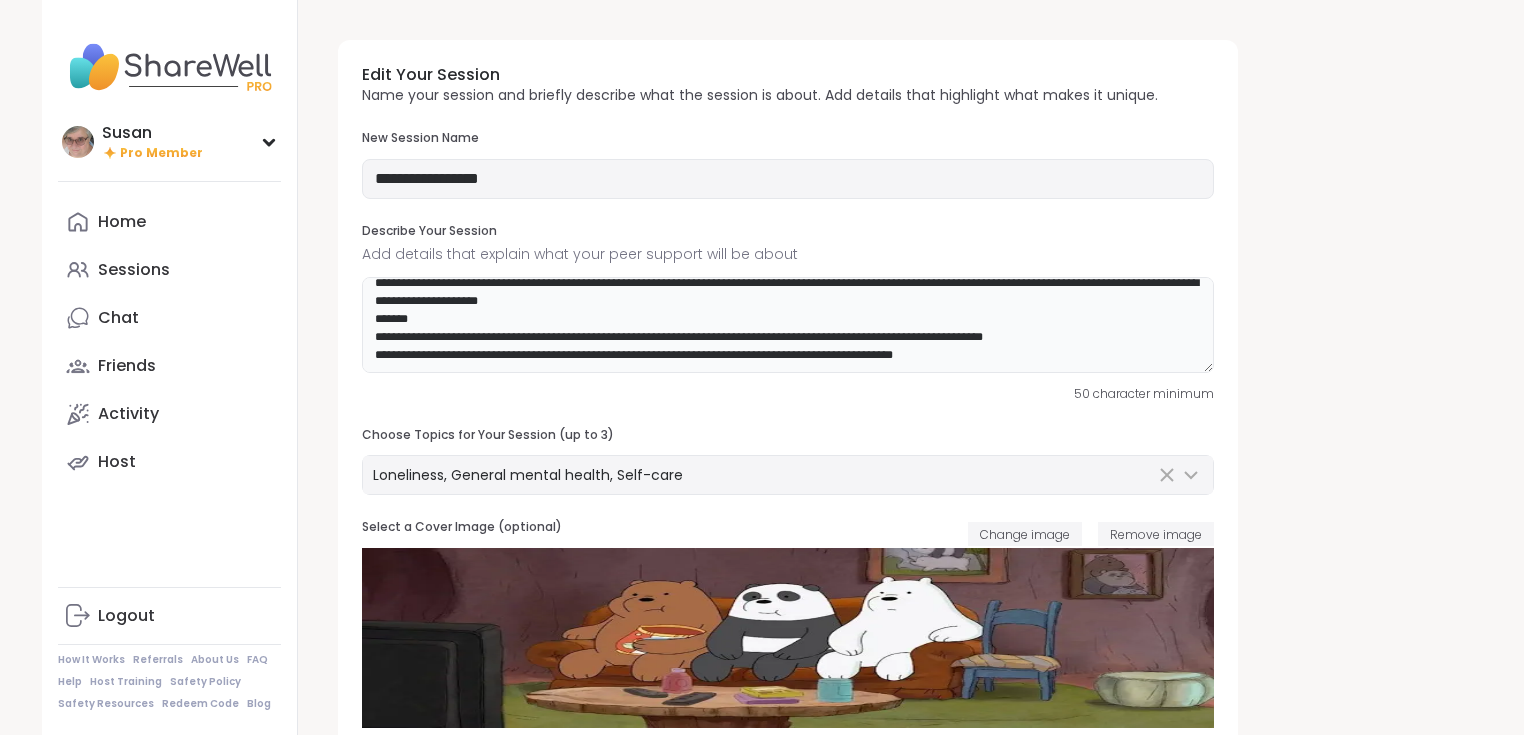 drag, startPoint x: 368, startPoint y: 335, endPoint x: 1118, endPoint y: 338, distance: 750.006 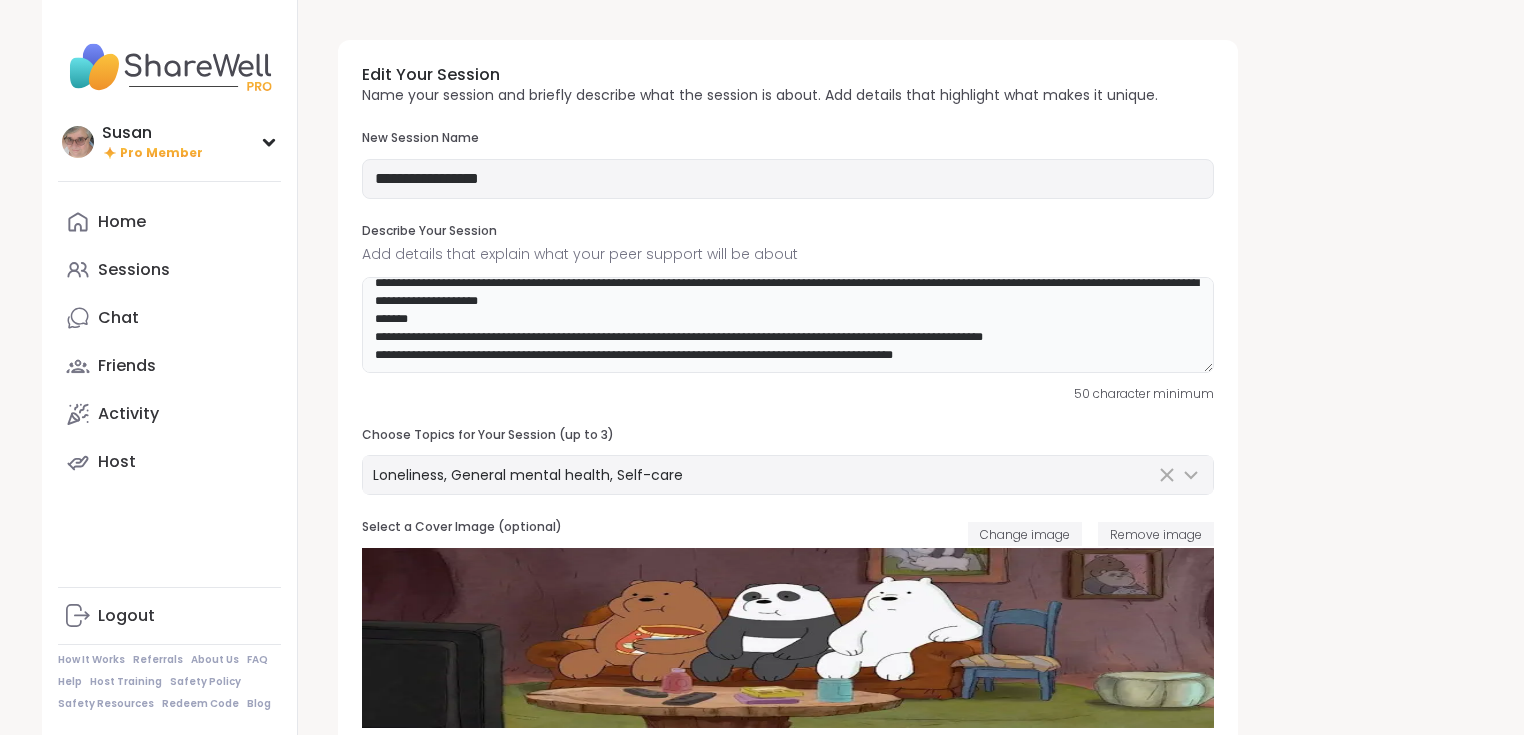 click on "**********" at bounding box center [788, 325] 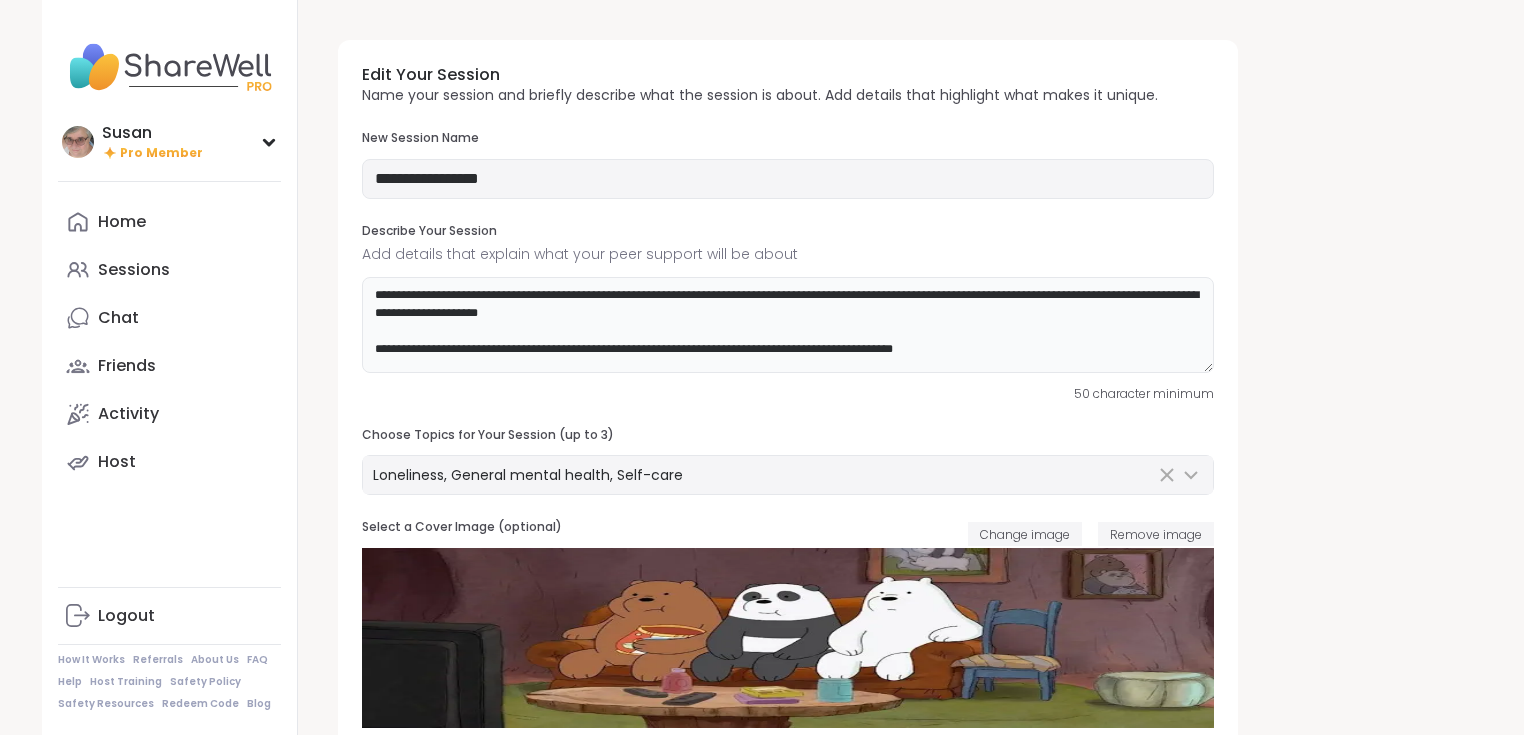 scroll, scrollTop: 0, scrollLeft: 0, axis: both 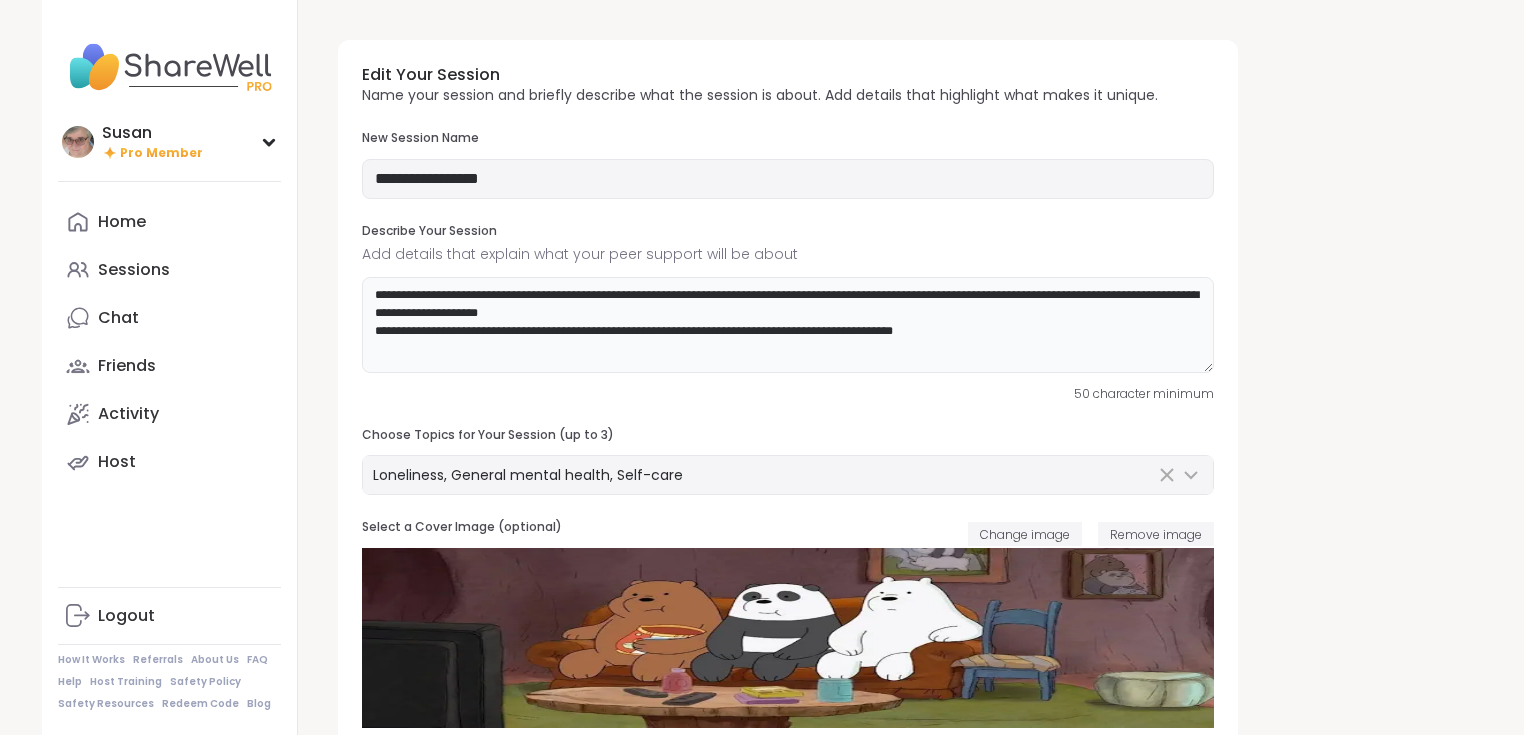 drag, startPoint x: 525, startPoint y: 288, endPoint x: 552, endPoint y: 300, distance: 29.546574 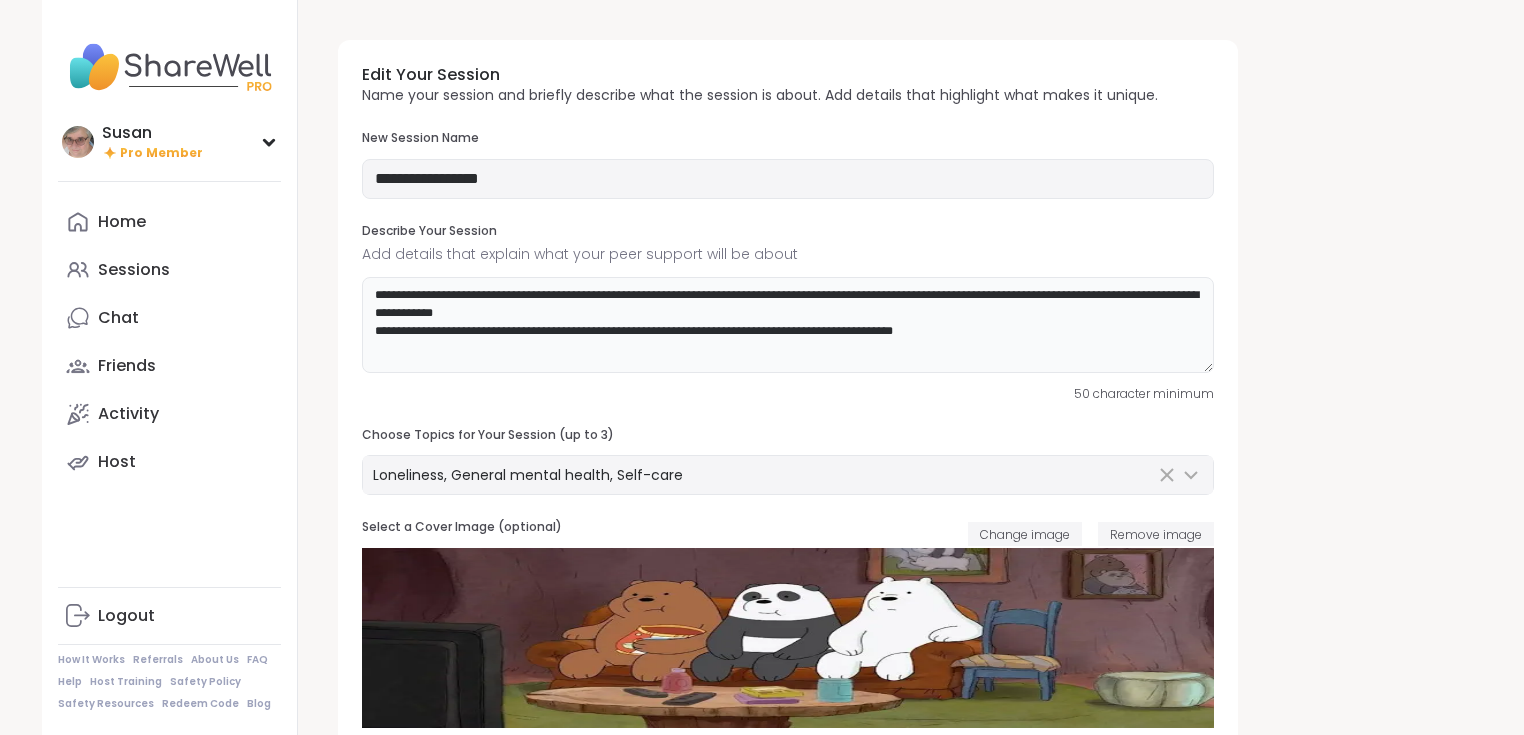 click on "**********" at bounding box center [788, 325] 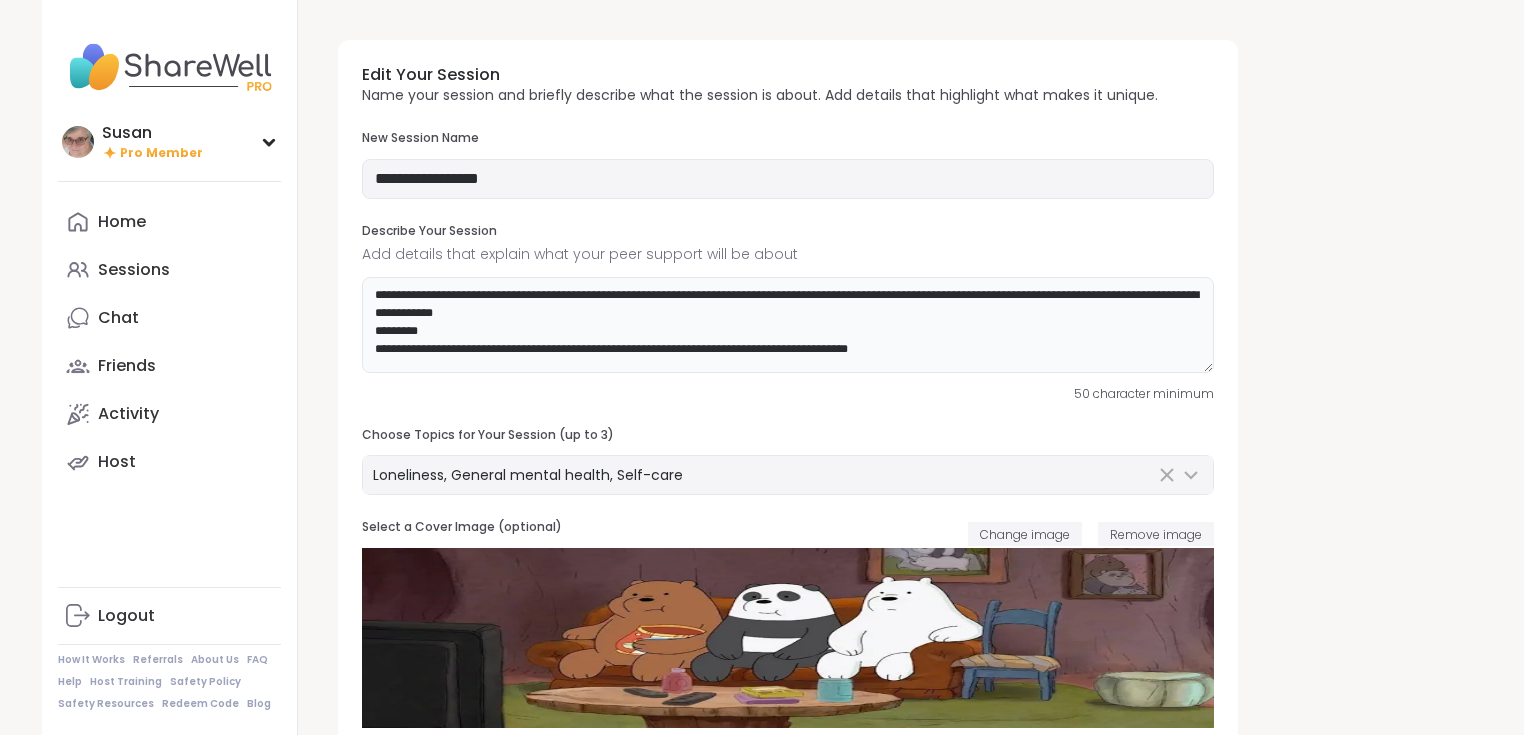 click on "**********" at bounding box center (788, 325) 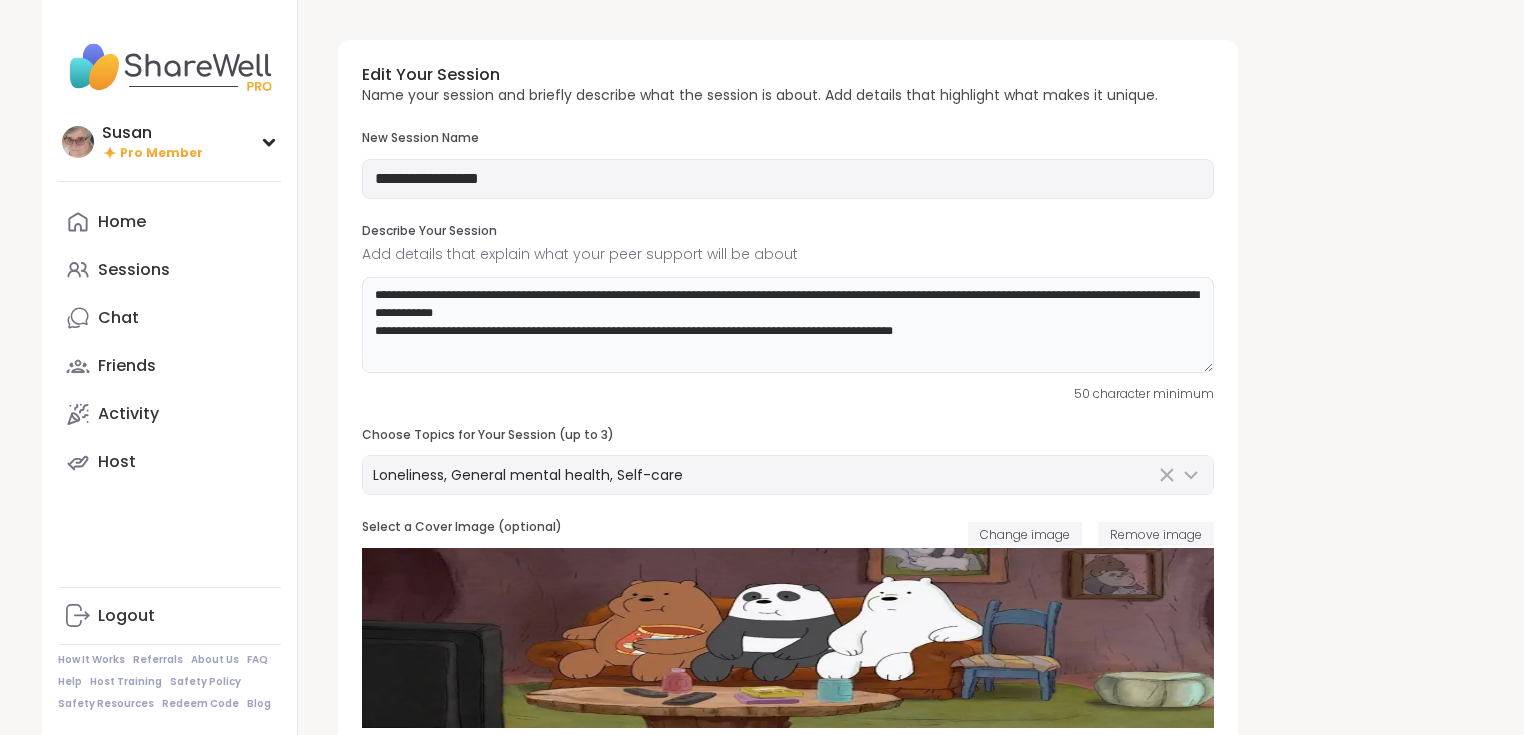 drag, startPoint x: 476, startPoint y: 352, endPoint x: 518, endPoint y: 415, distance: 75.716576 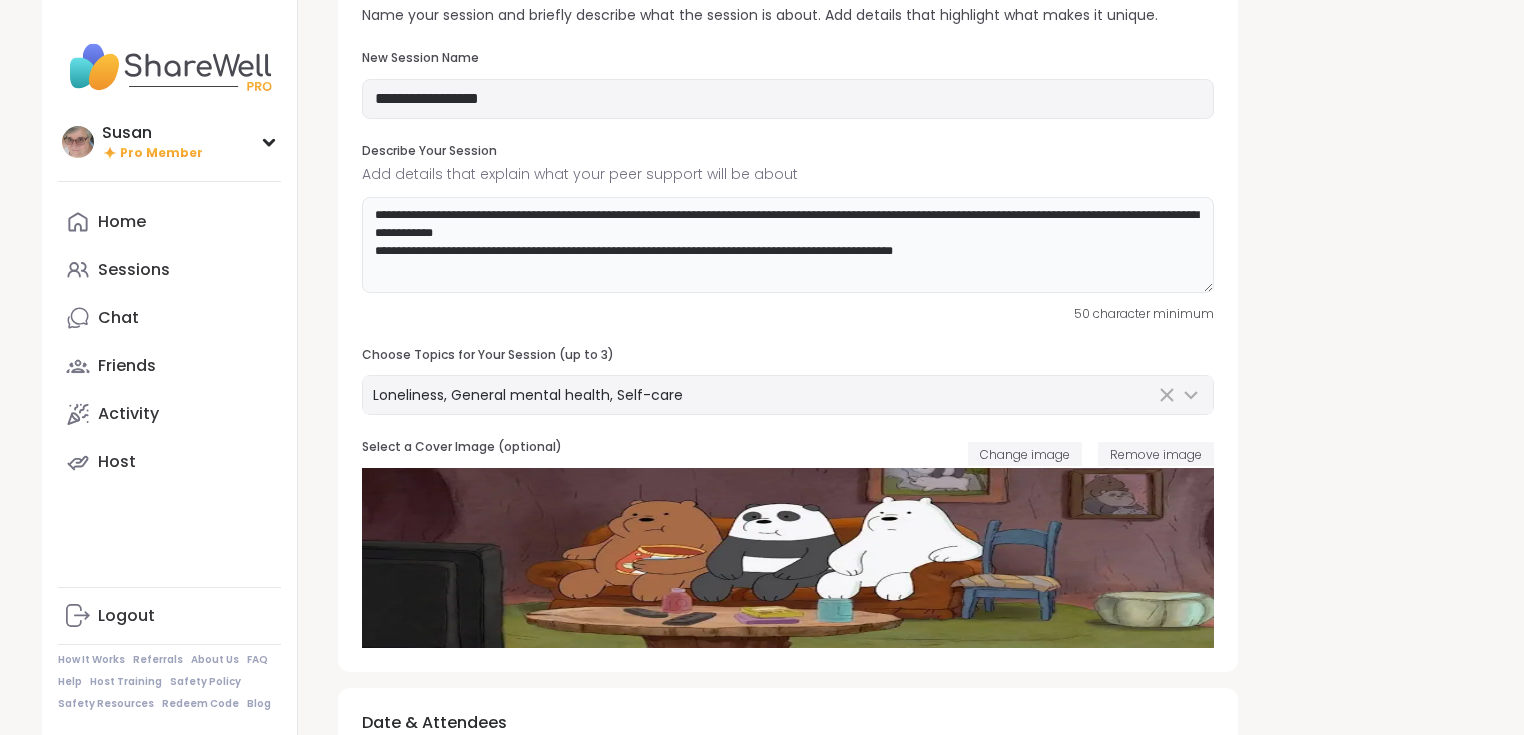 scroll, scrollTop: 160, scrollLeft: 0, axis: vertical 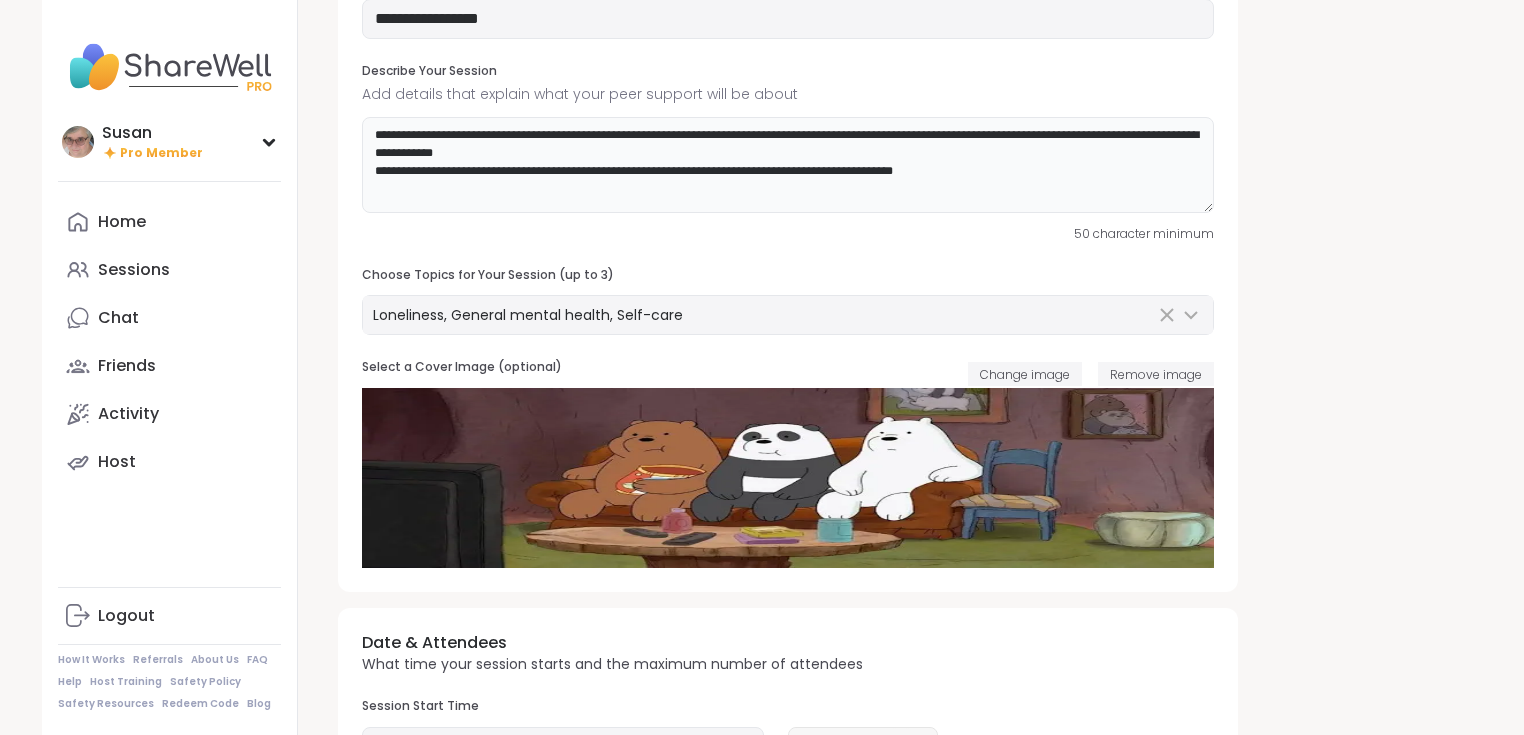 type on "**********" 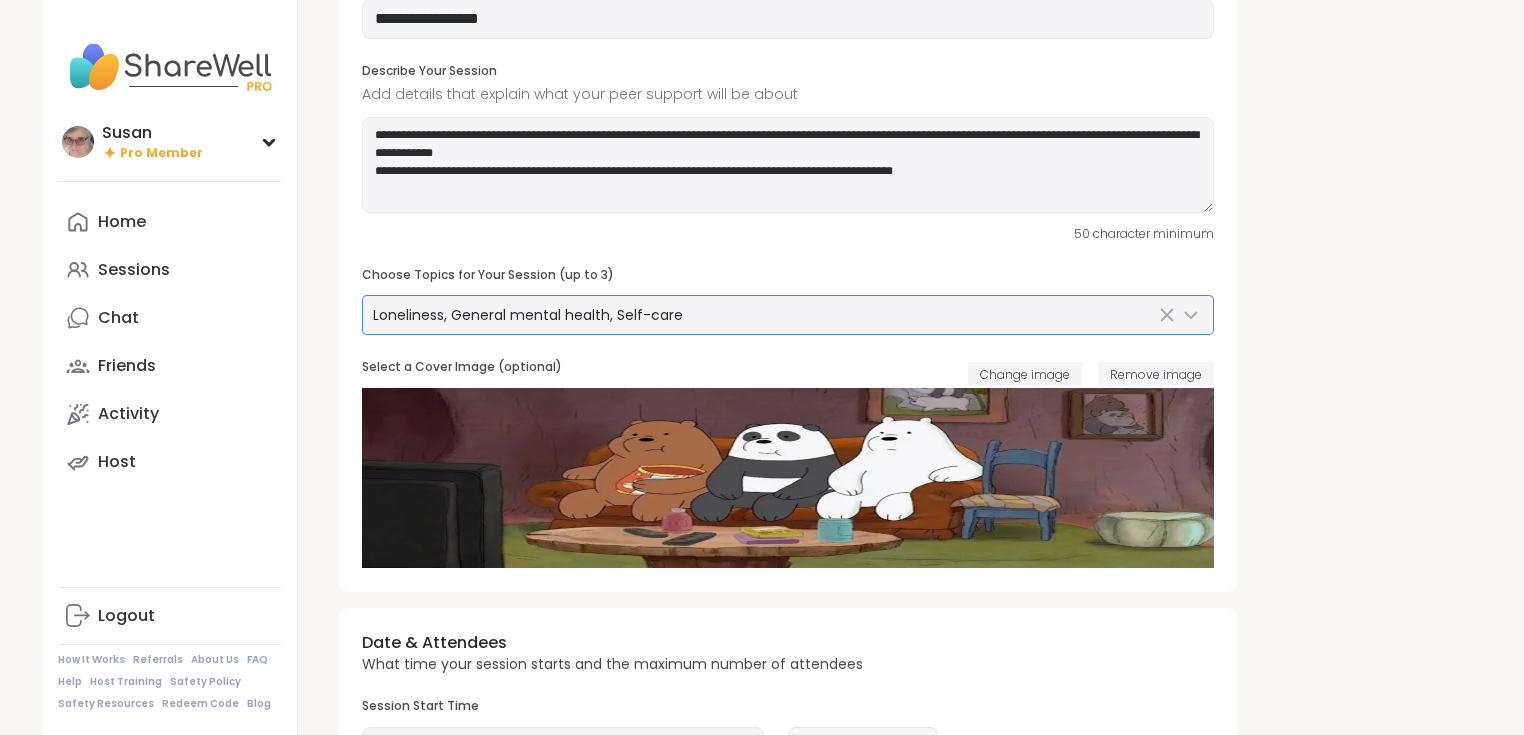 click 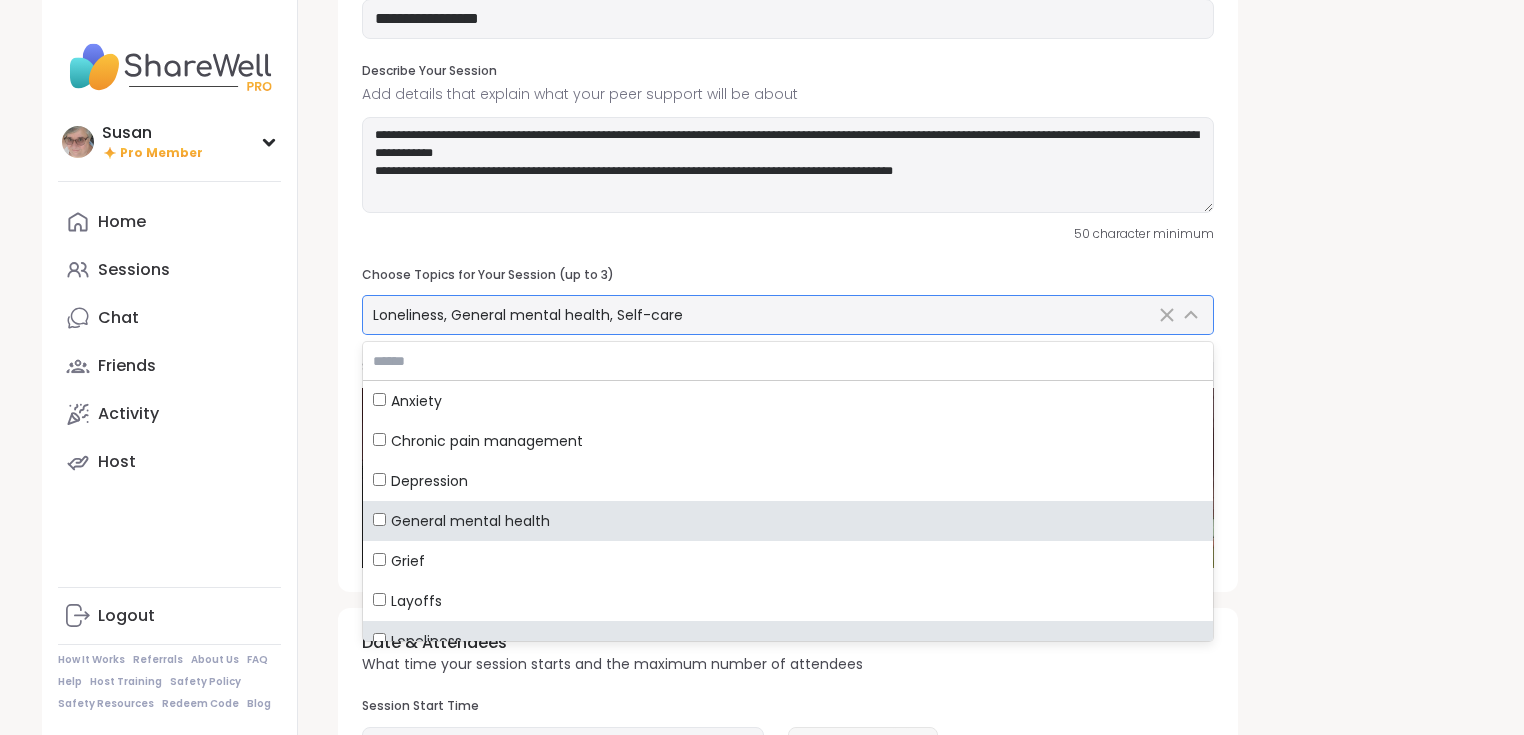 click on "Loneliness, General mental health, Self-care" at bounding box center (764, 315) 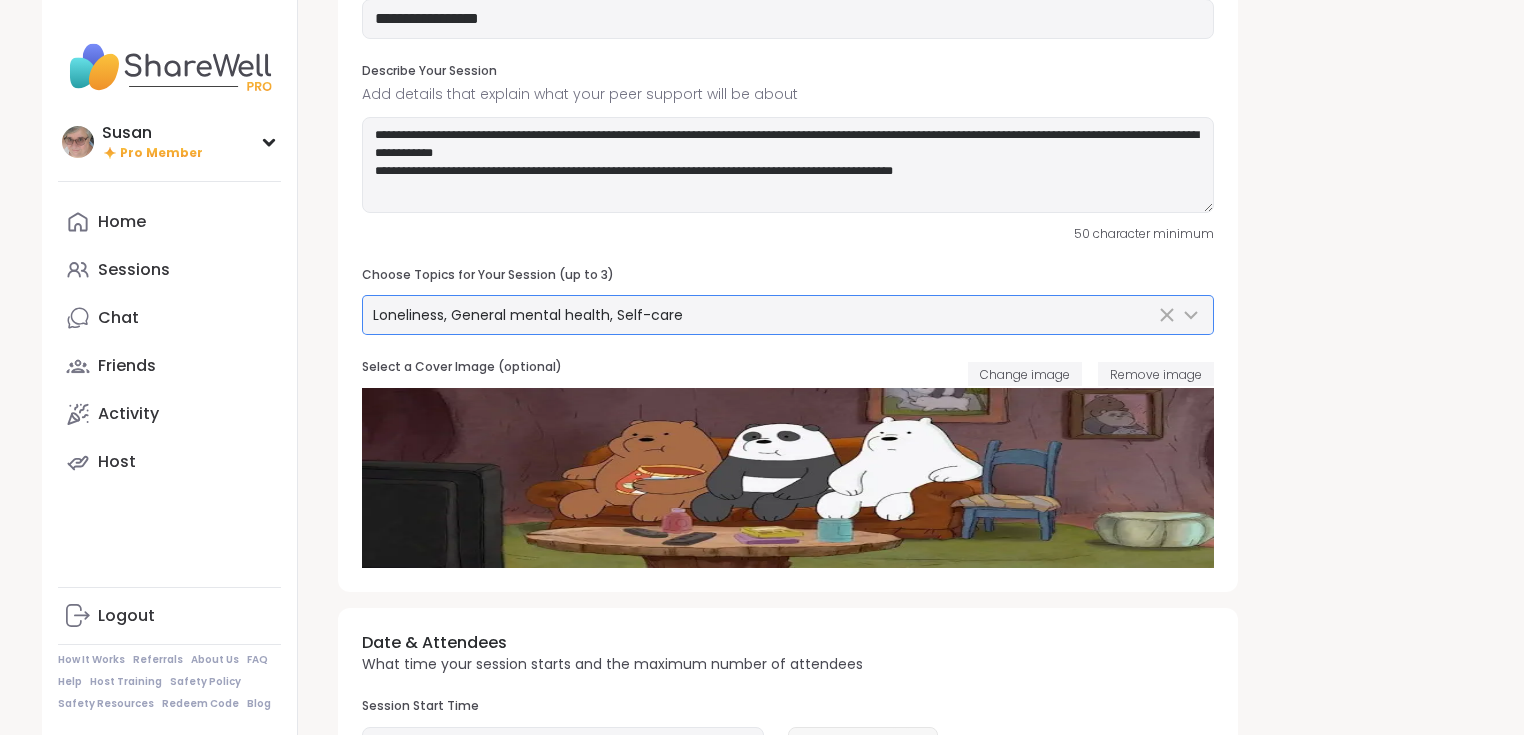 click on "Loneliness, General mental health, Self-care" at bounding box center [764, 315] 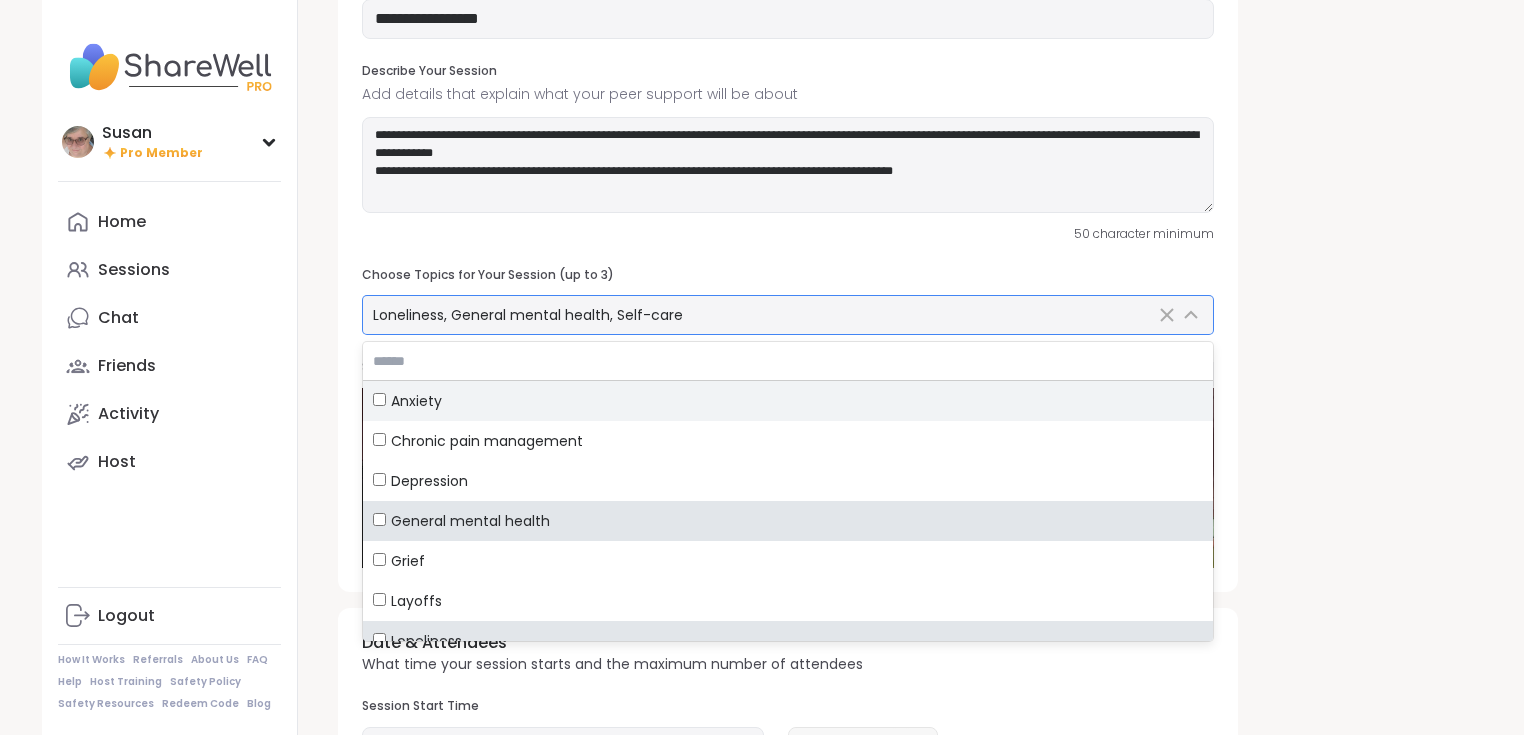 click on "Anxiety" at bounding box center (788, 401) 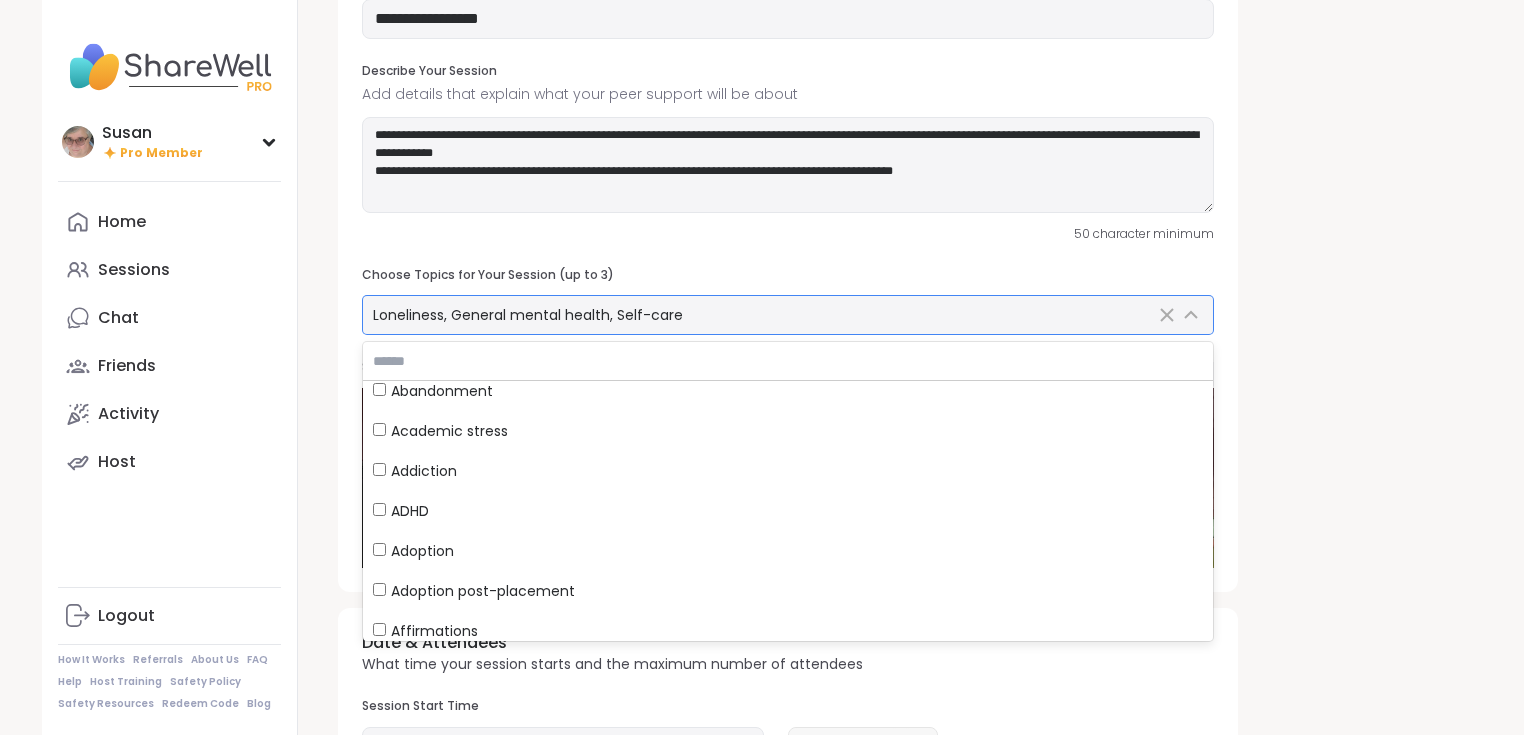 scroll, scrollTop: 560, scrollLeft: 0, axis: vertical 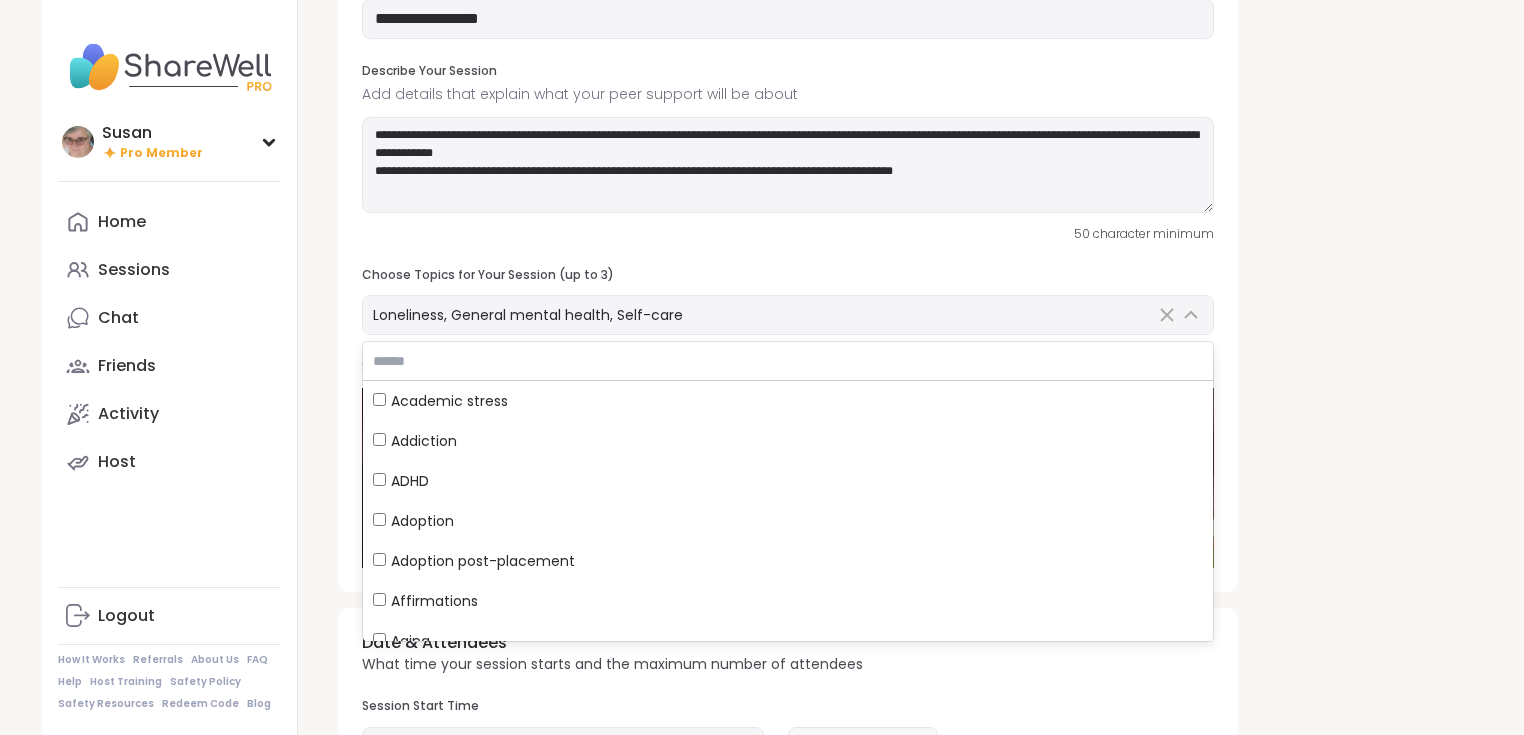 click on "**********" at bounding box center (890, 674) 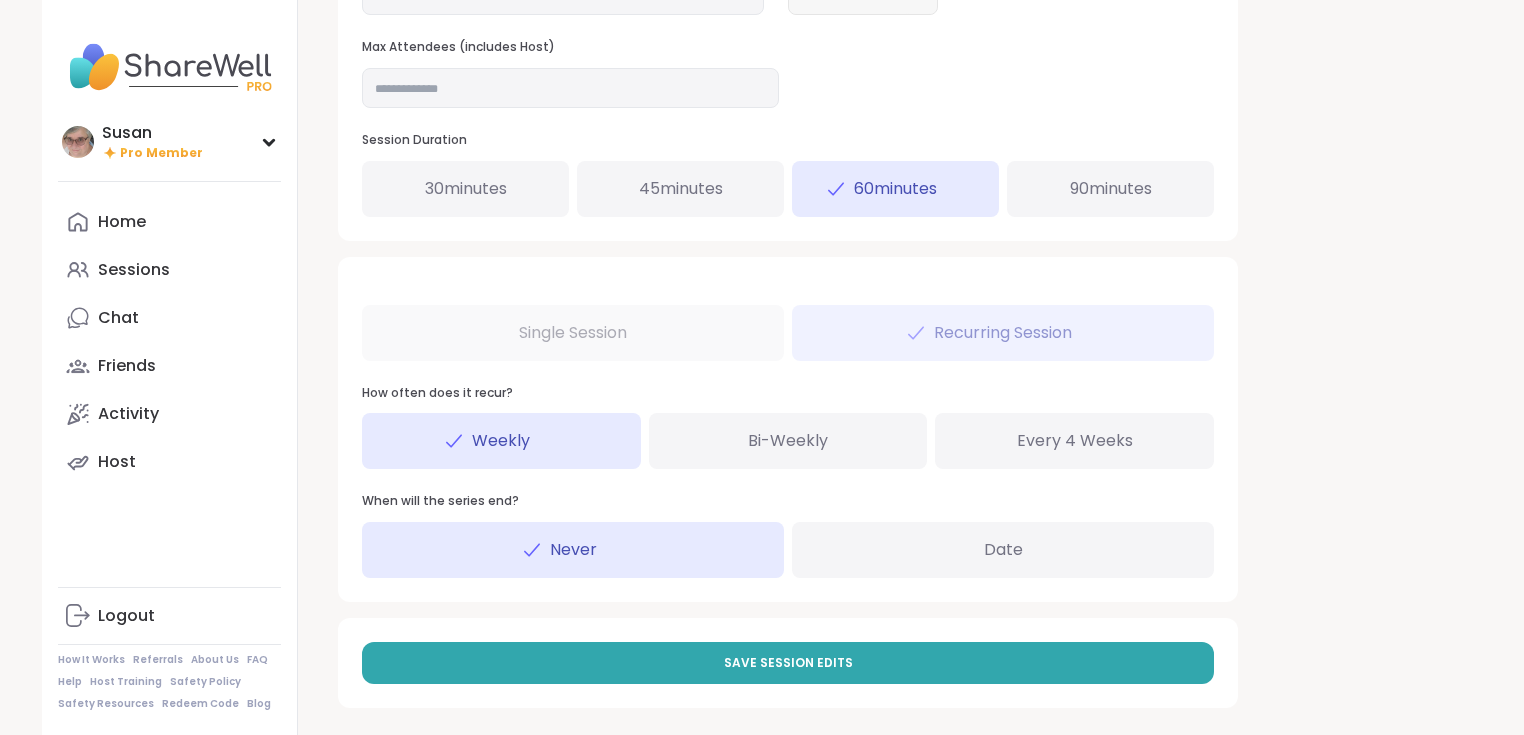 scroll, scrollTop: 928, scrollLeft: 0, axis: vertical 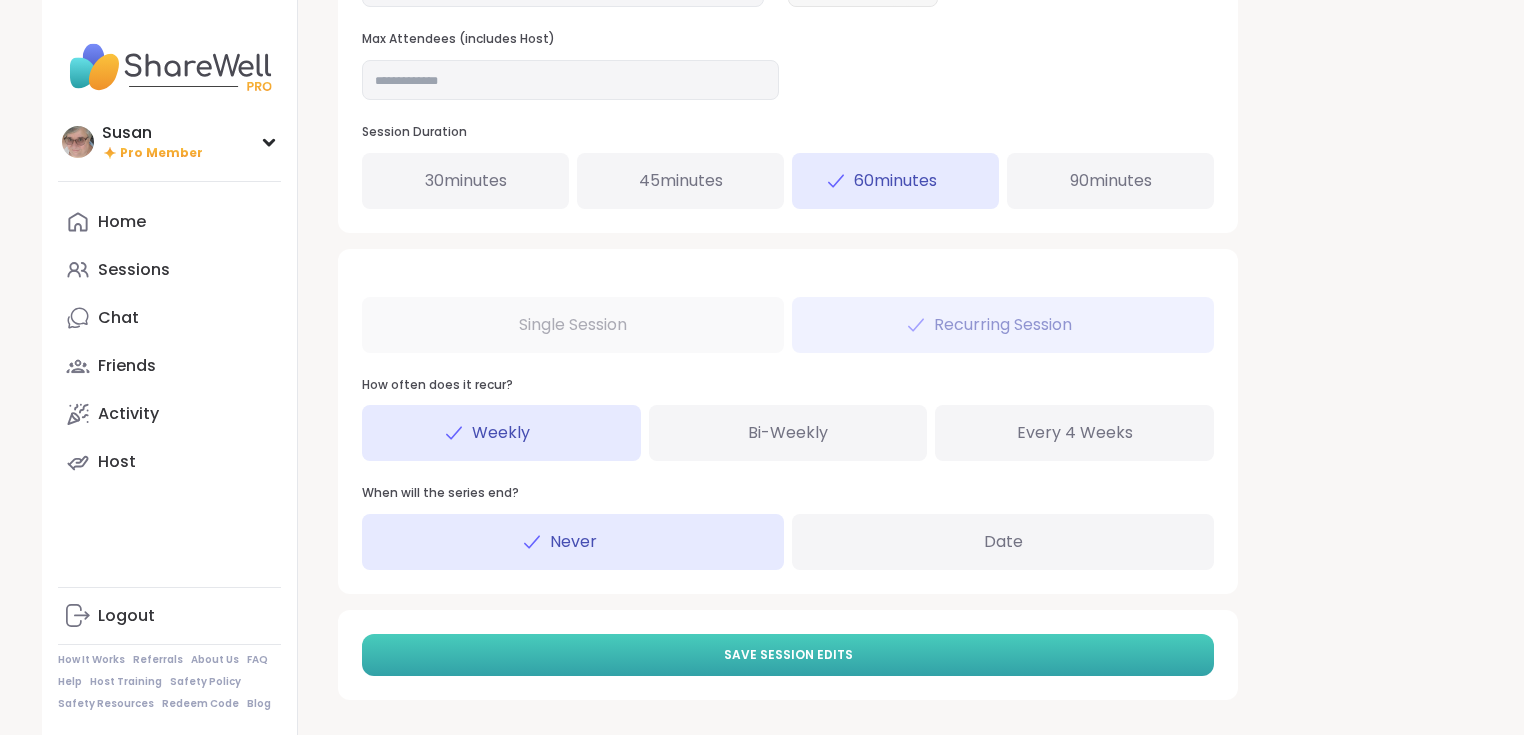 click on "Save Session Edits" at bounding box center [788, 655] 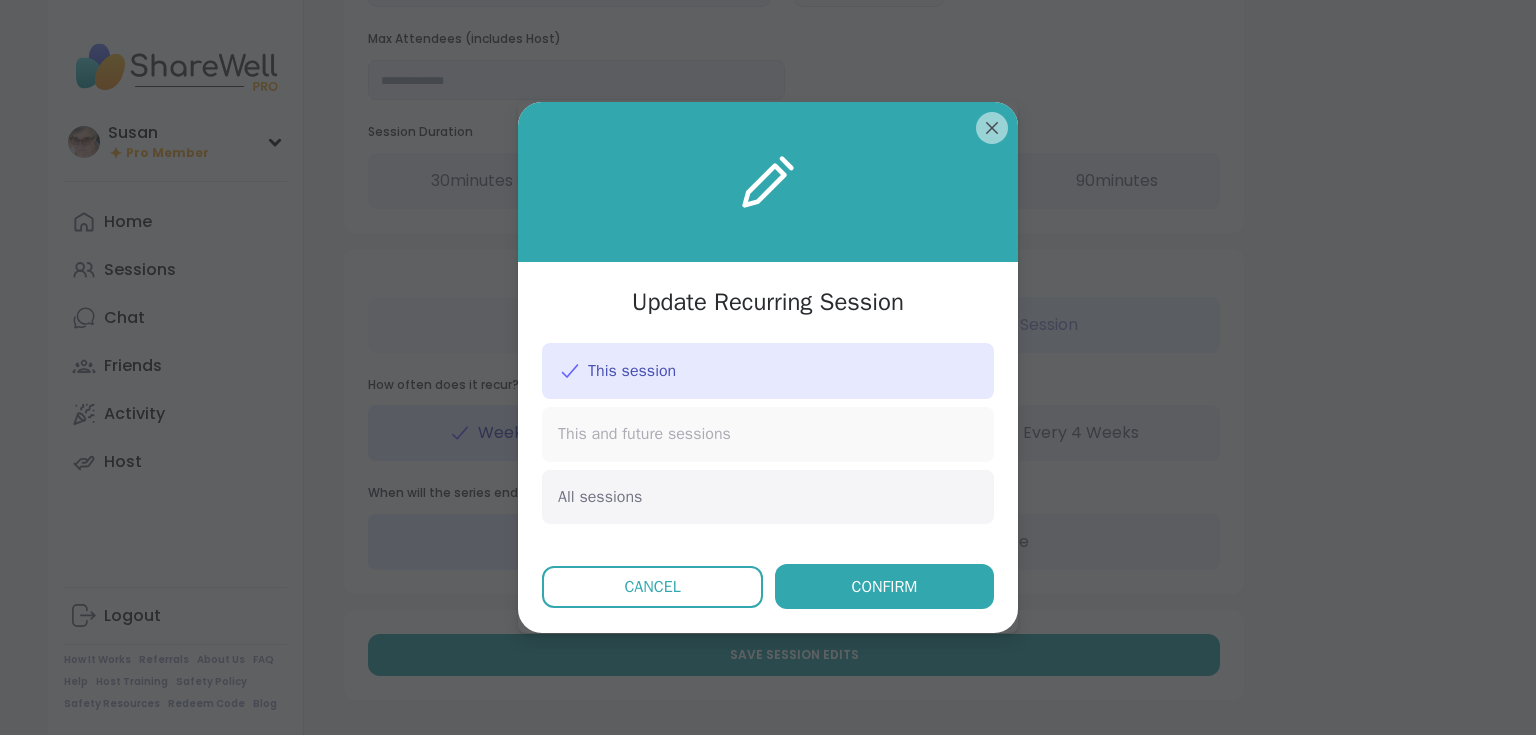 click on "This and future sessions" at bounding box center (768, 434) 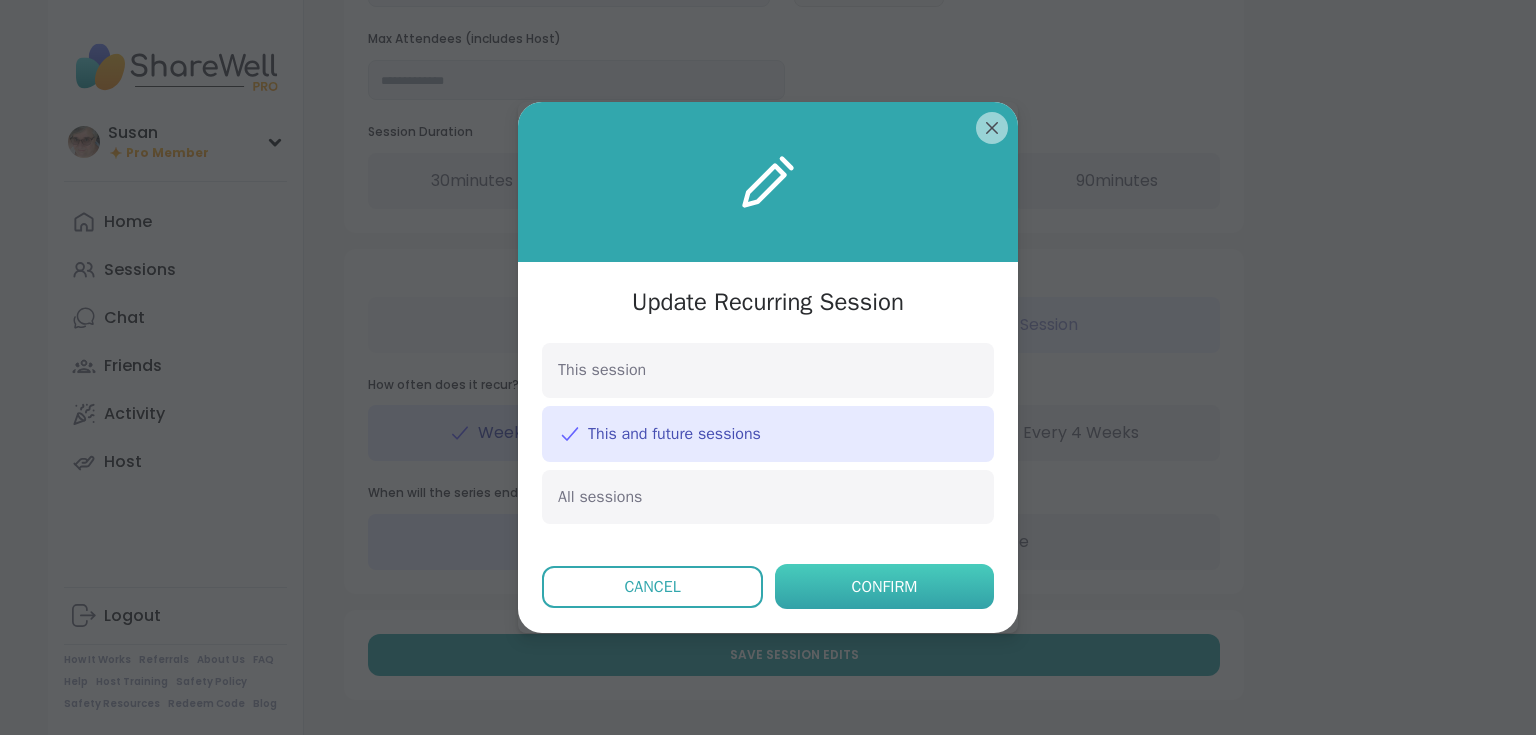 click on "Confirm" at bounding box center (884, 586) 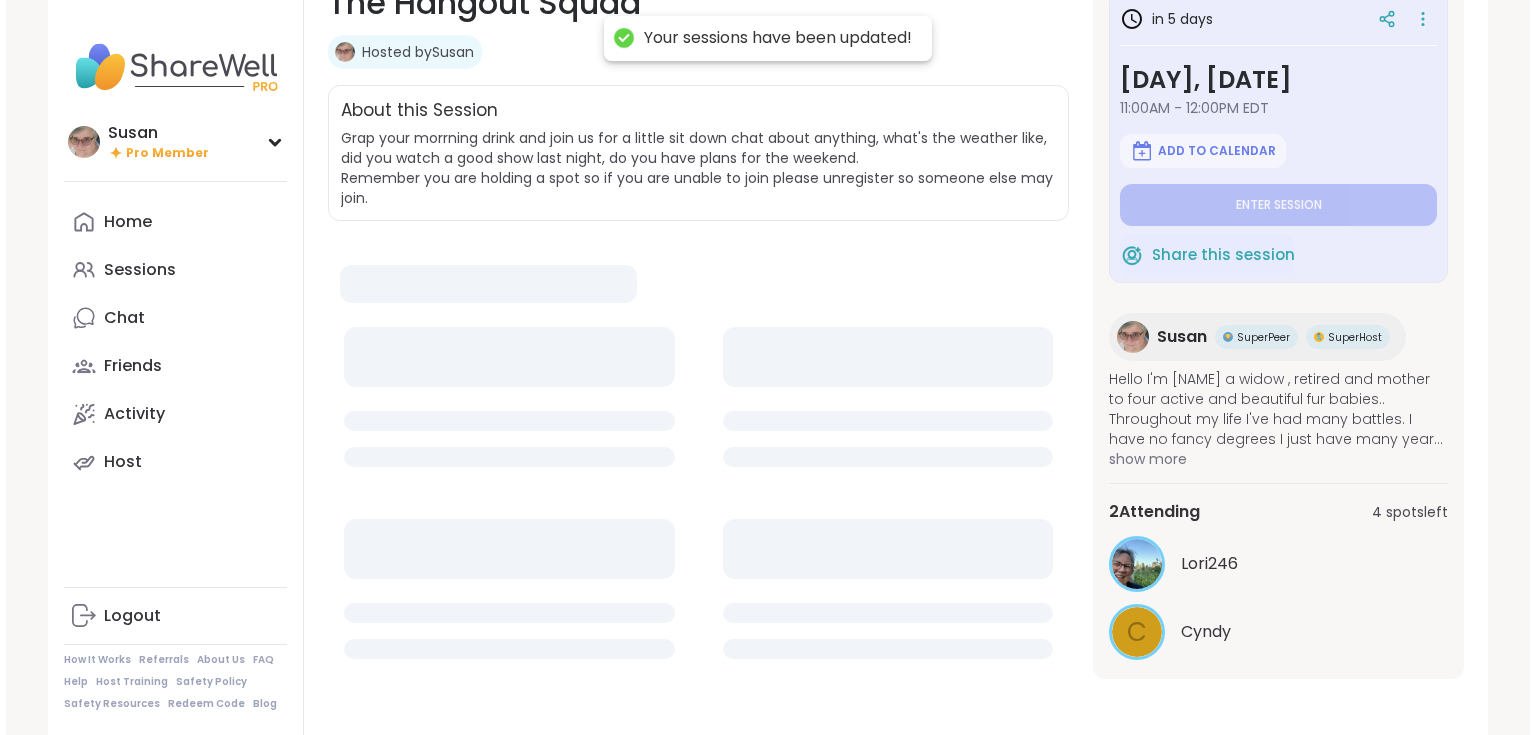 scroll, scrollTop: 0, scrollLeft: 0, axis: both 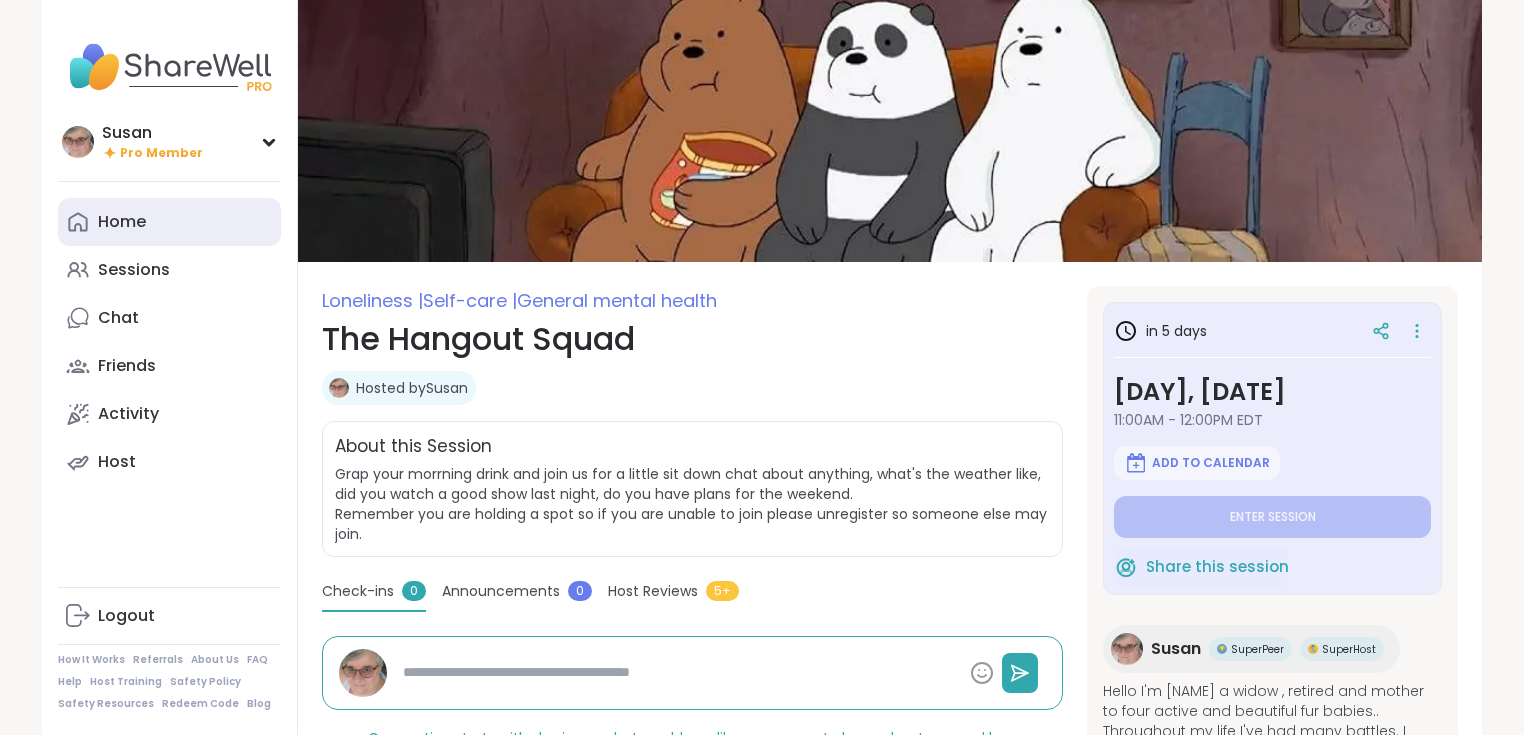 click on "Home" at bounding box center [122, 222] 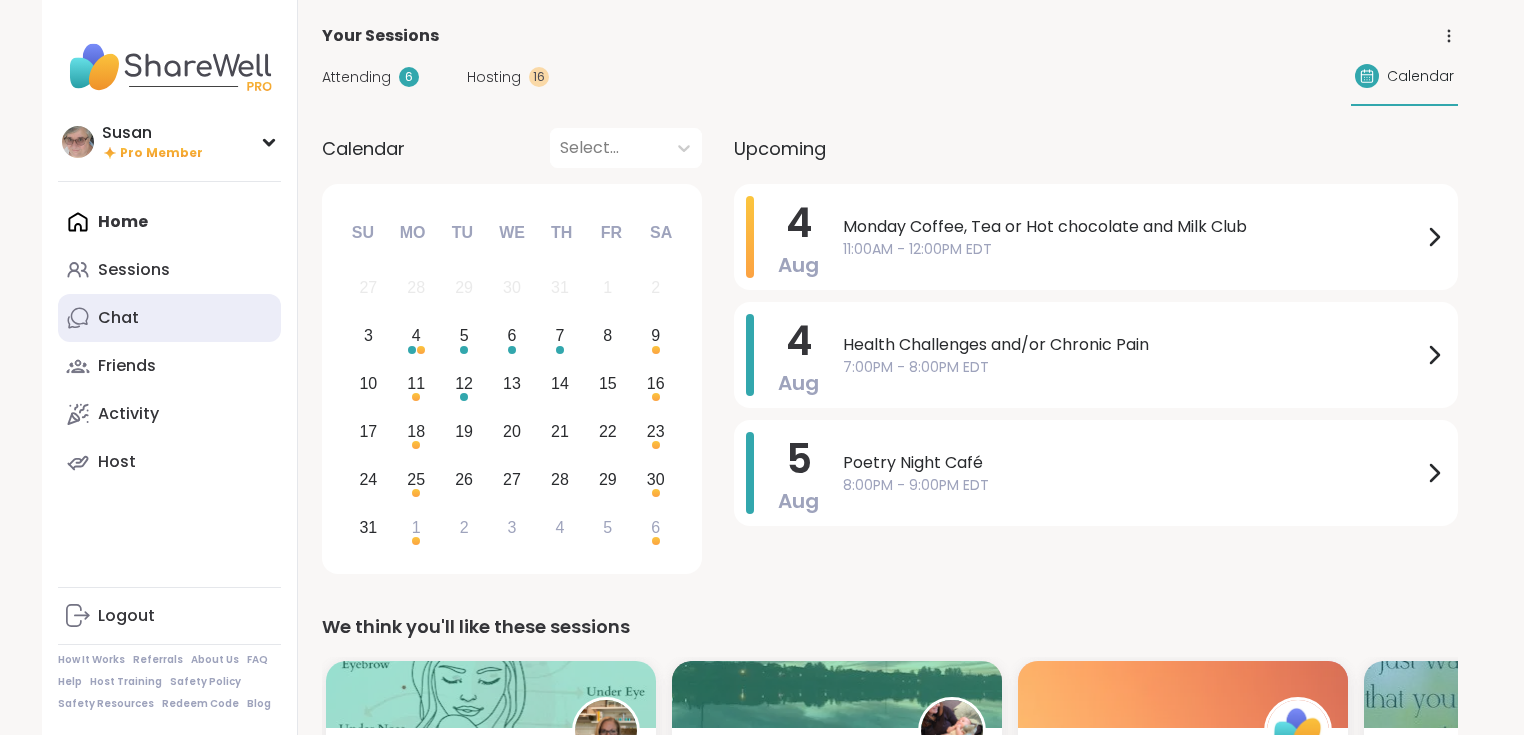 click on "Chat" at bounding box center [118, 318] 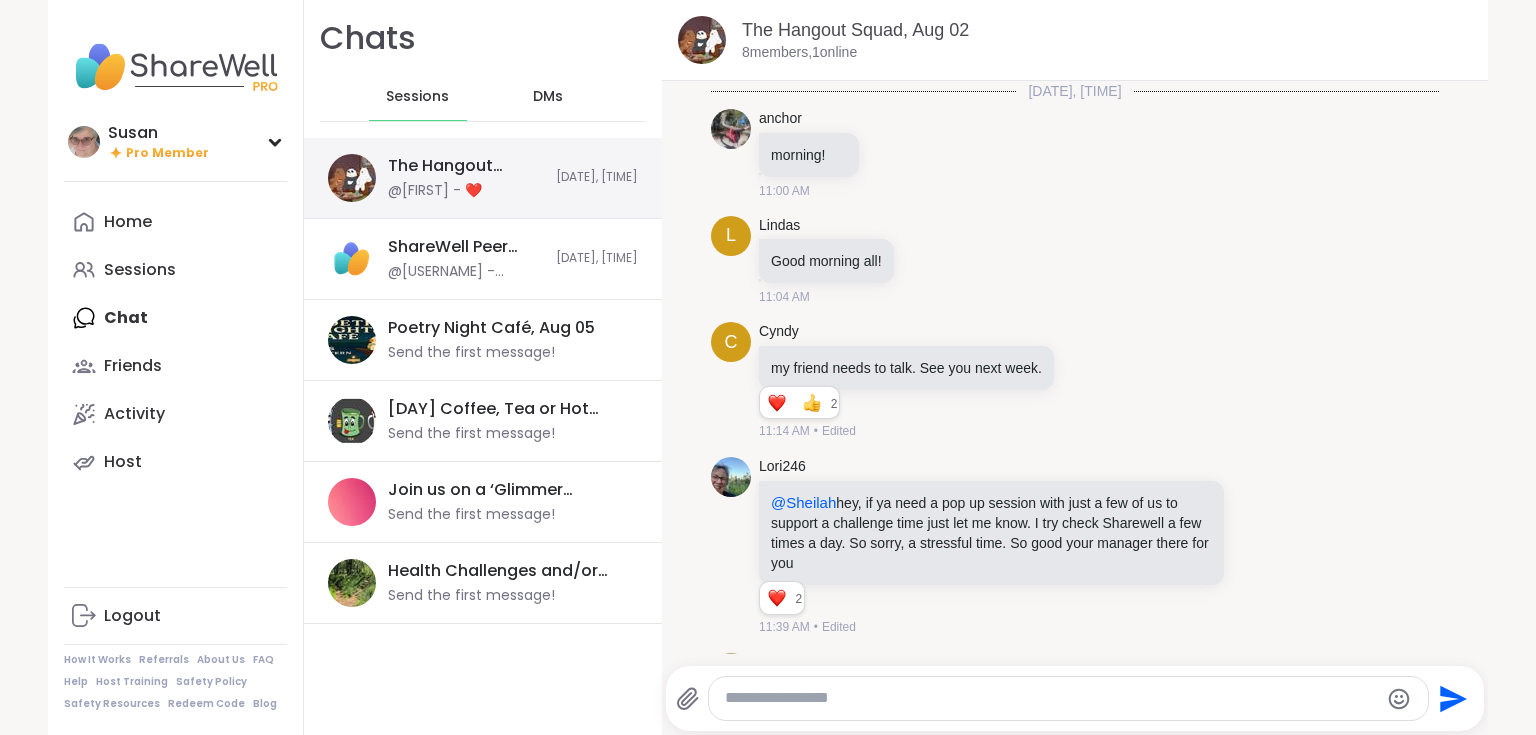 scroll, scrollTop: 1347, scrollLeft: 0, axis: vertical 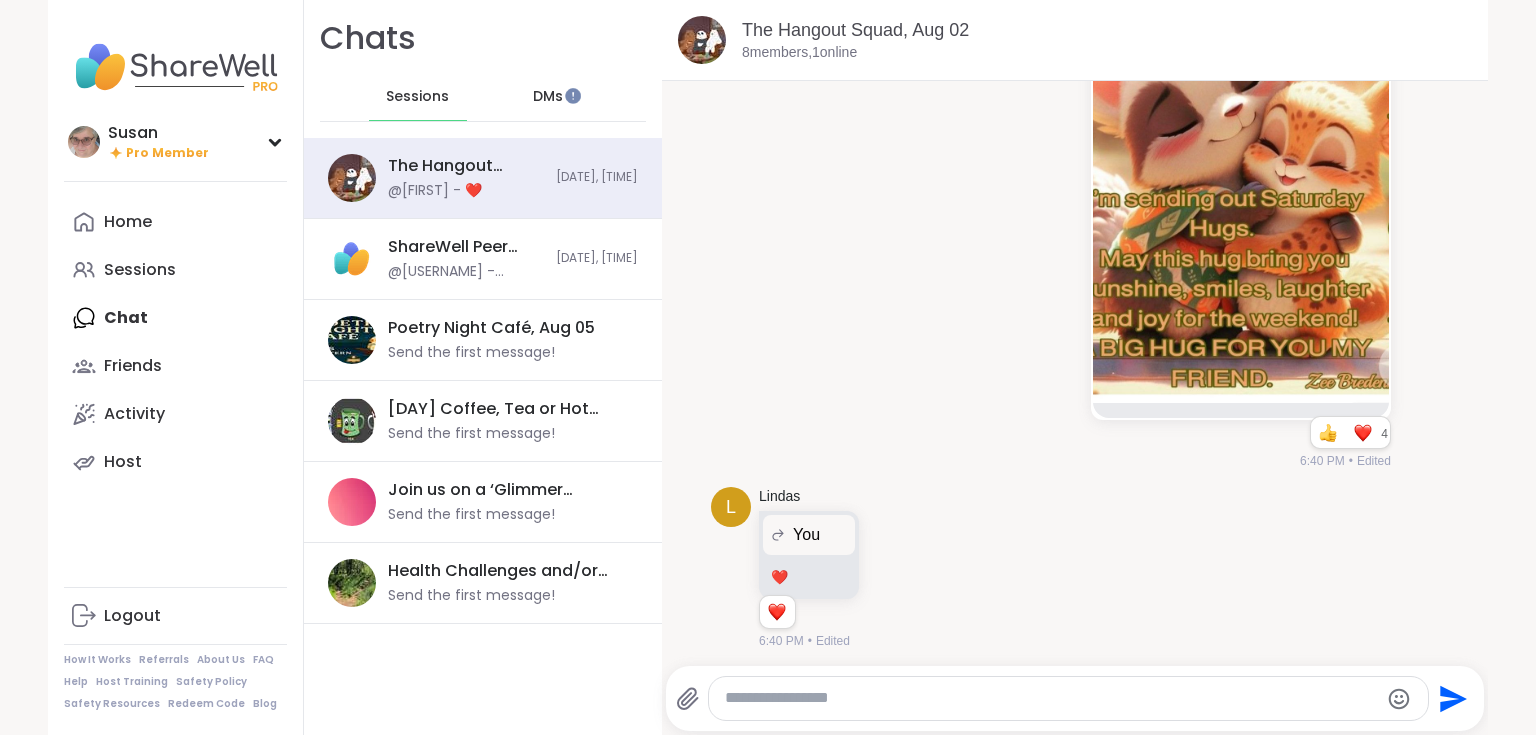 click on "DMs" at bounding box center [548, 97] 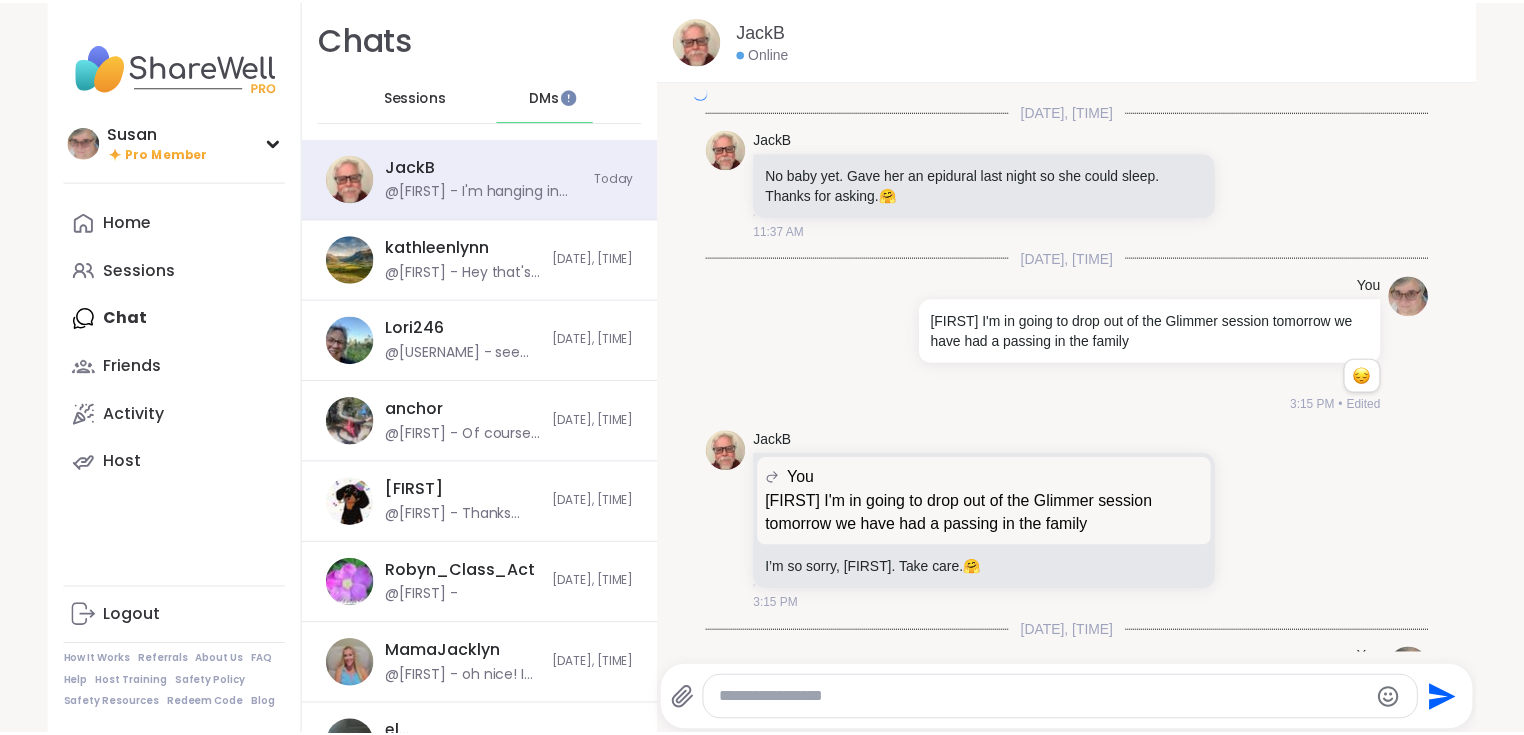 scroll, scrollTop: 9766, scrollLeft: 0, axis: vertical 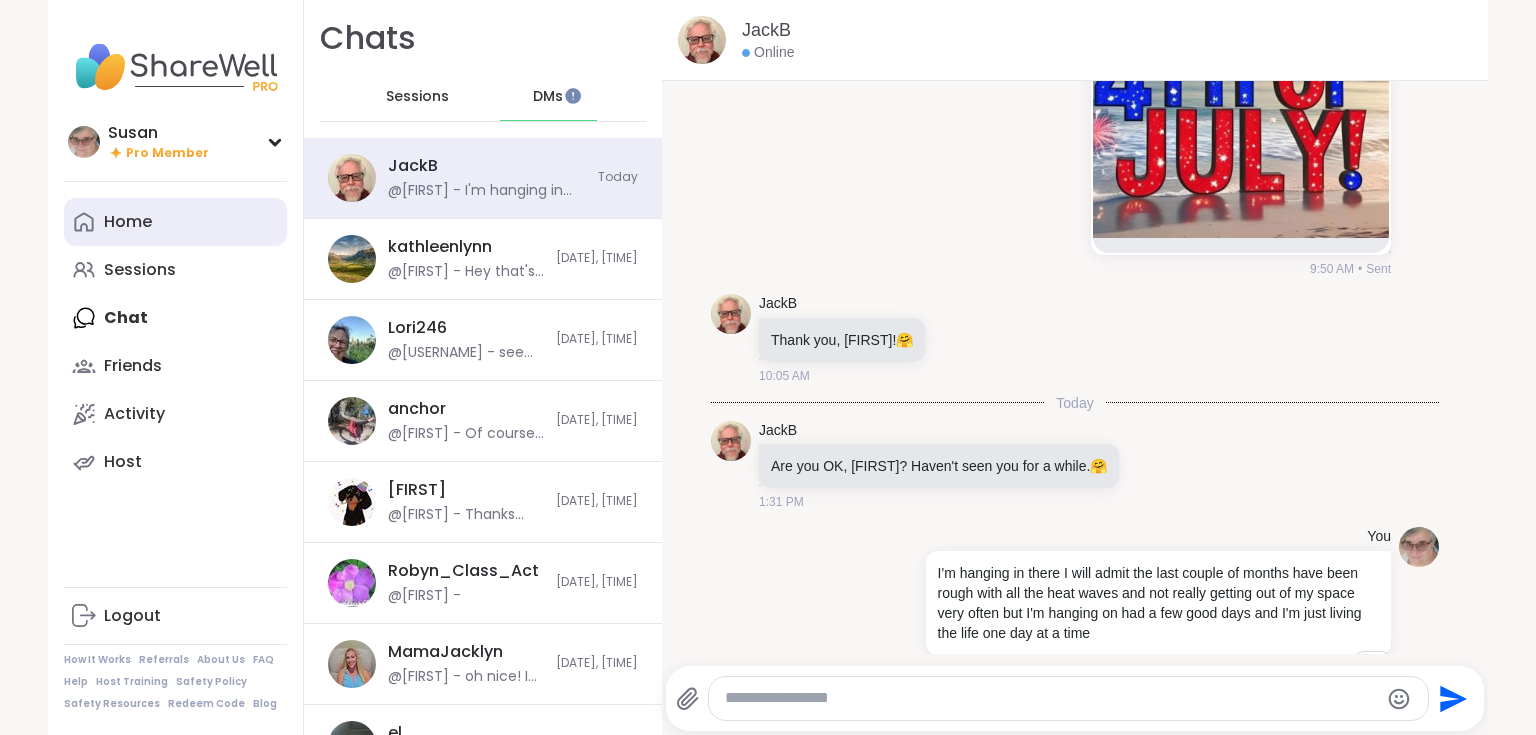 click on "Home" at bounding box center [128, 222] 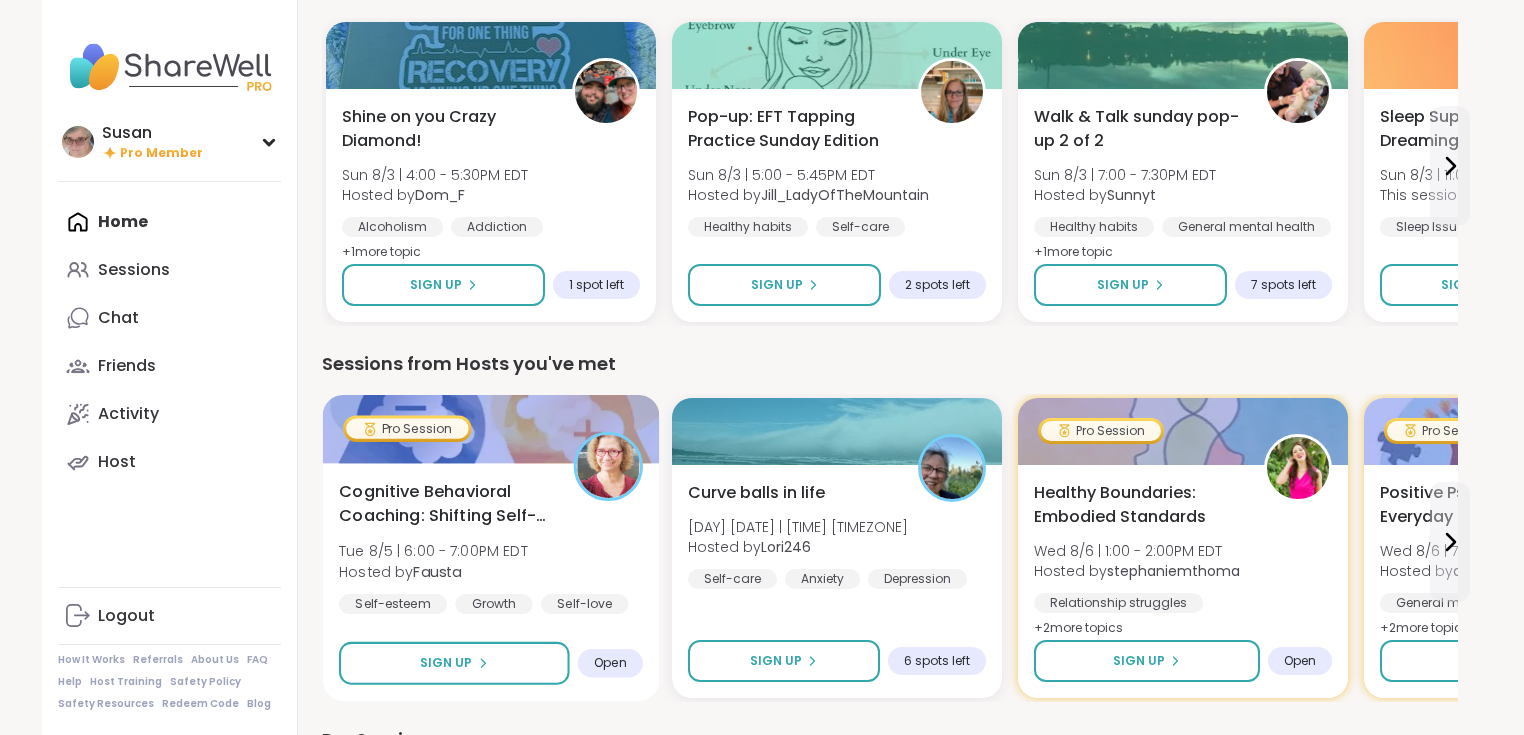scroll, scrollTop: 640, scrollLeft: 0, axis: vertical 